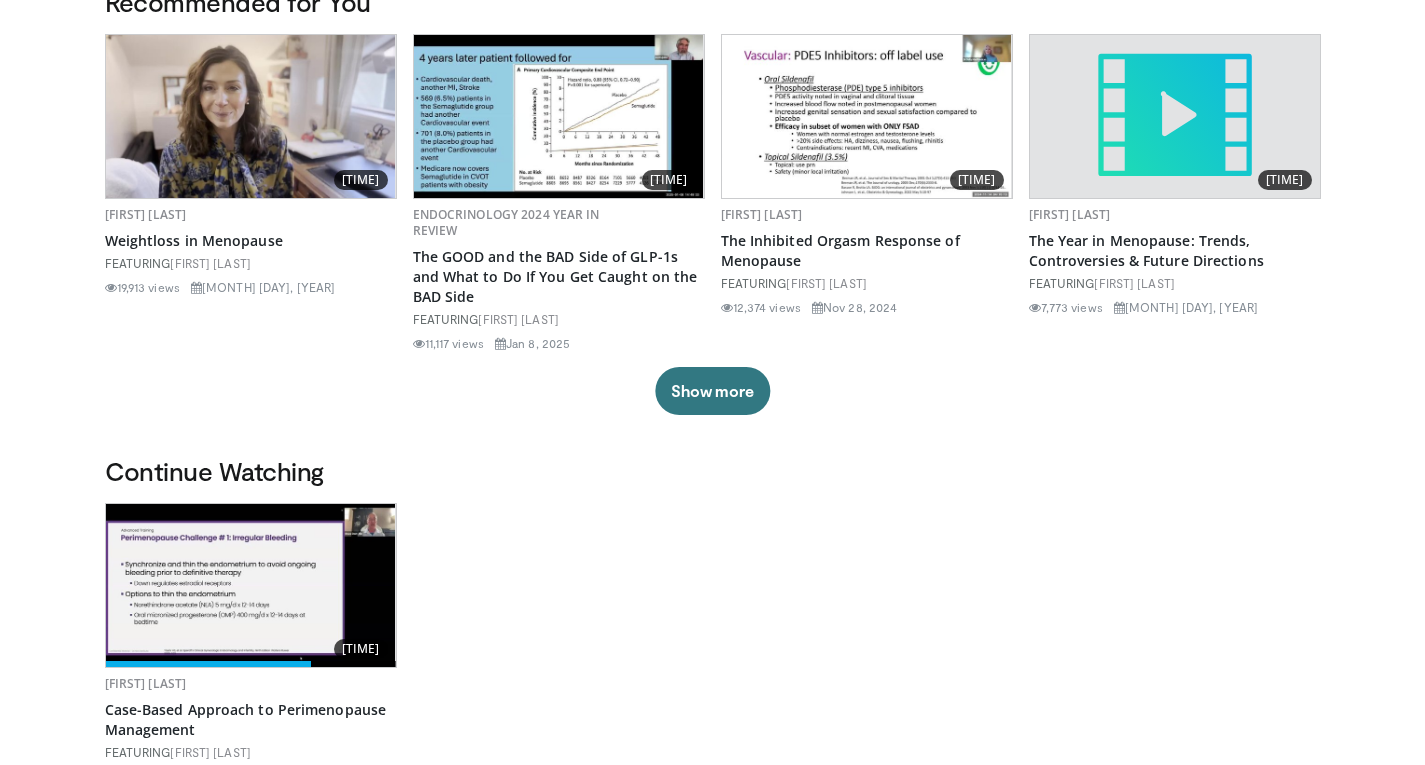 scroll, scrollTop: 200, scrollLeft: 0, axis: vertical 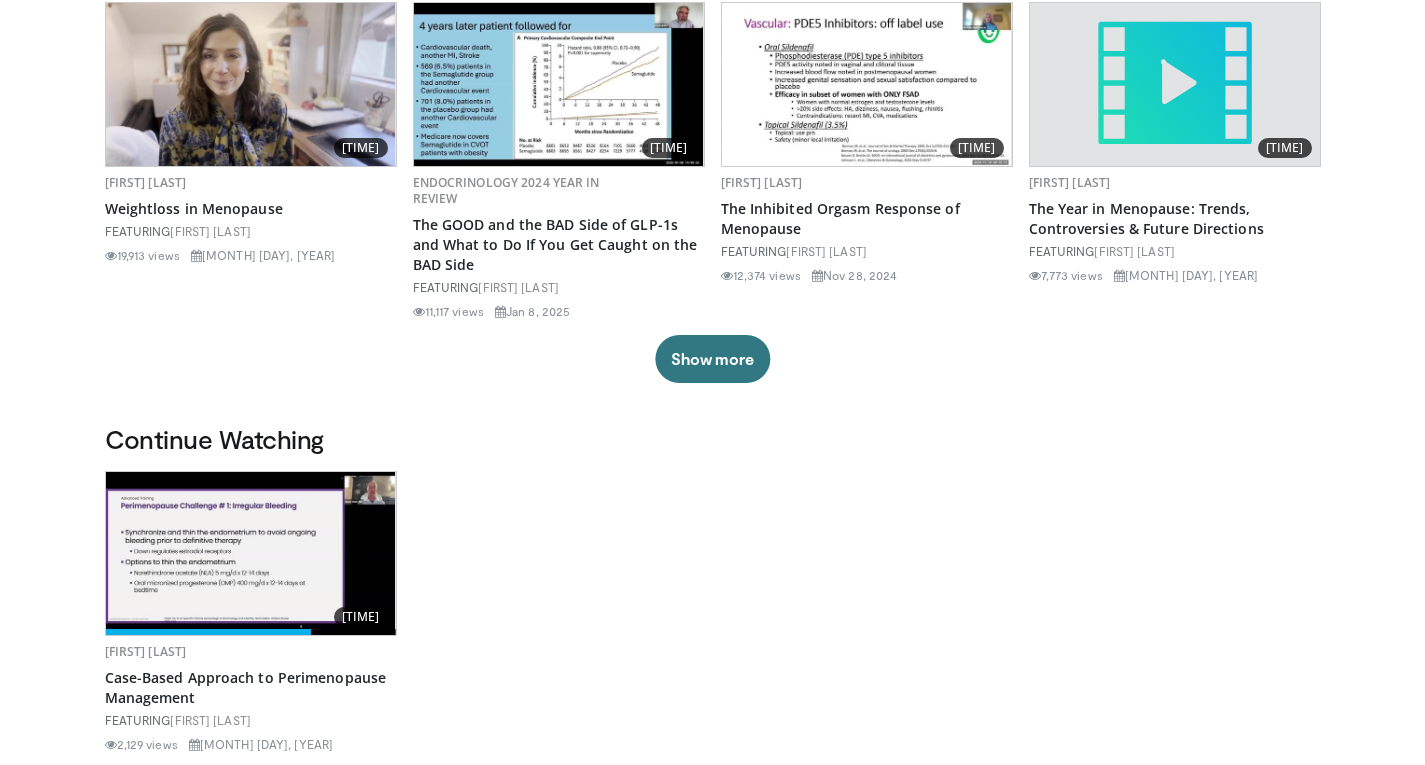 click at bounding box center [251, 553] 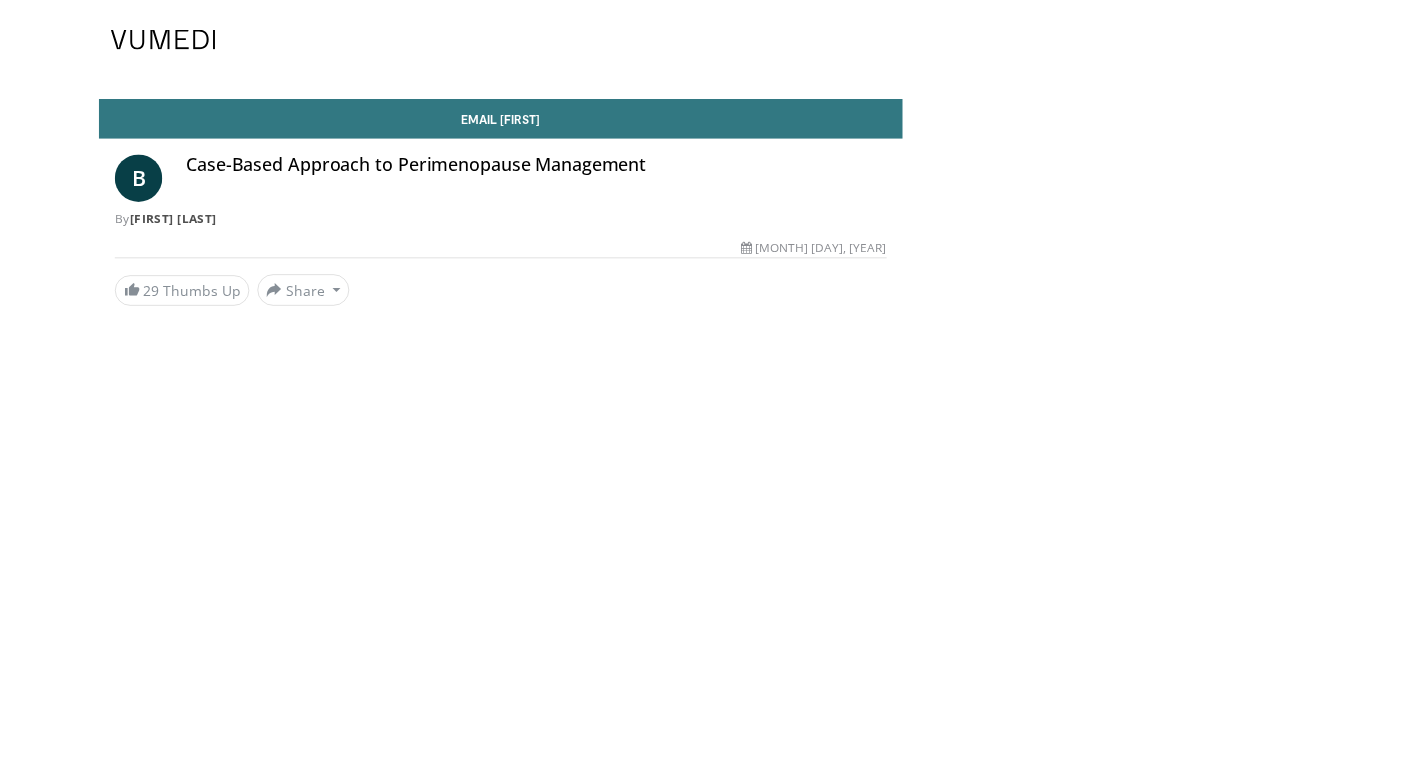 scroll, scrollTop: 0, scrollLeft: 0, axis: both 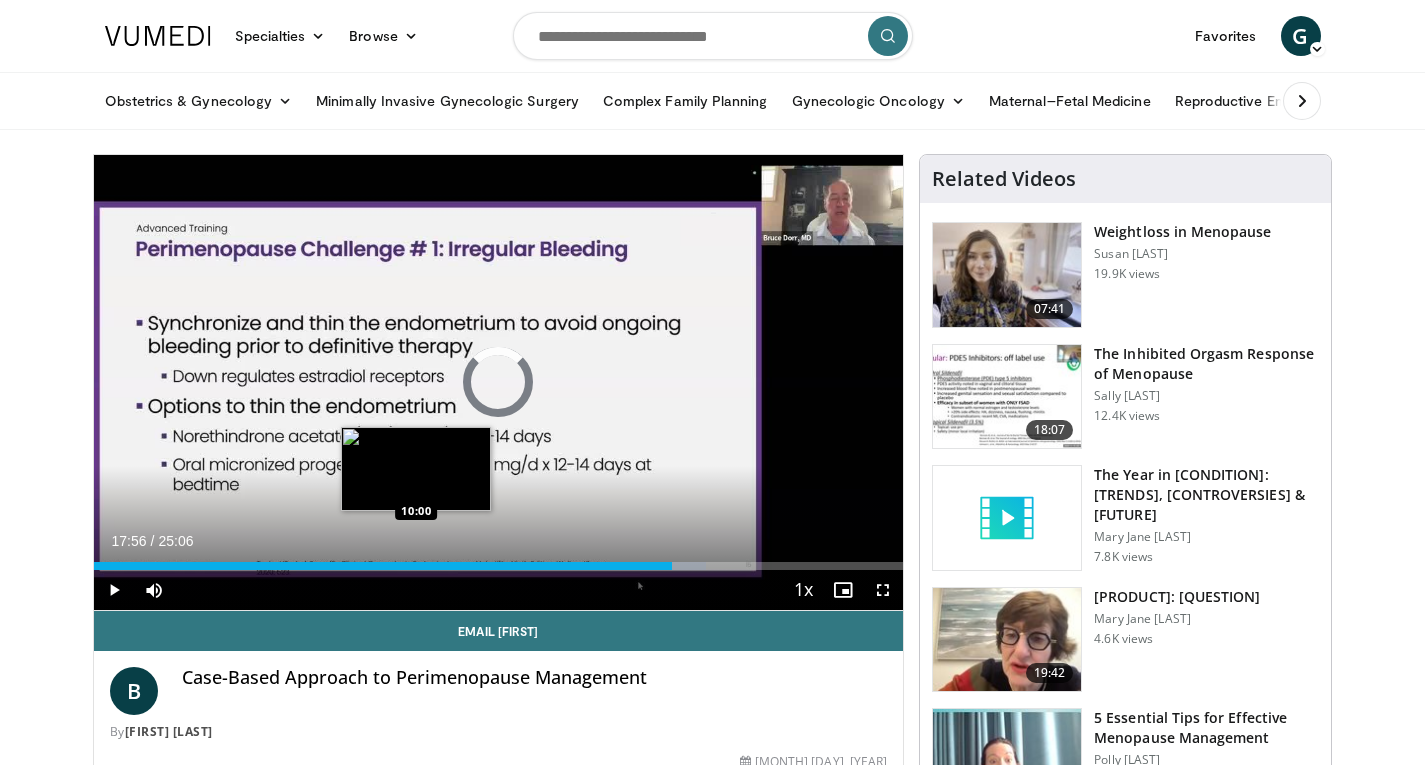 click on "17:56" at bounding box center (383, 566) 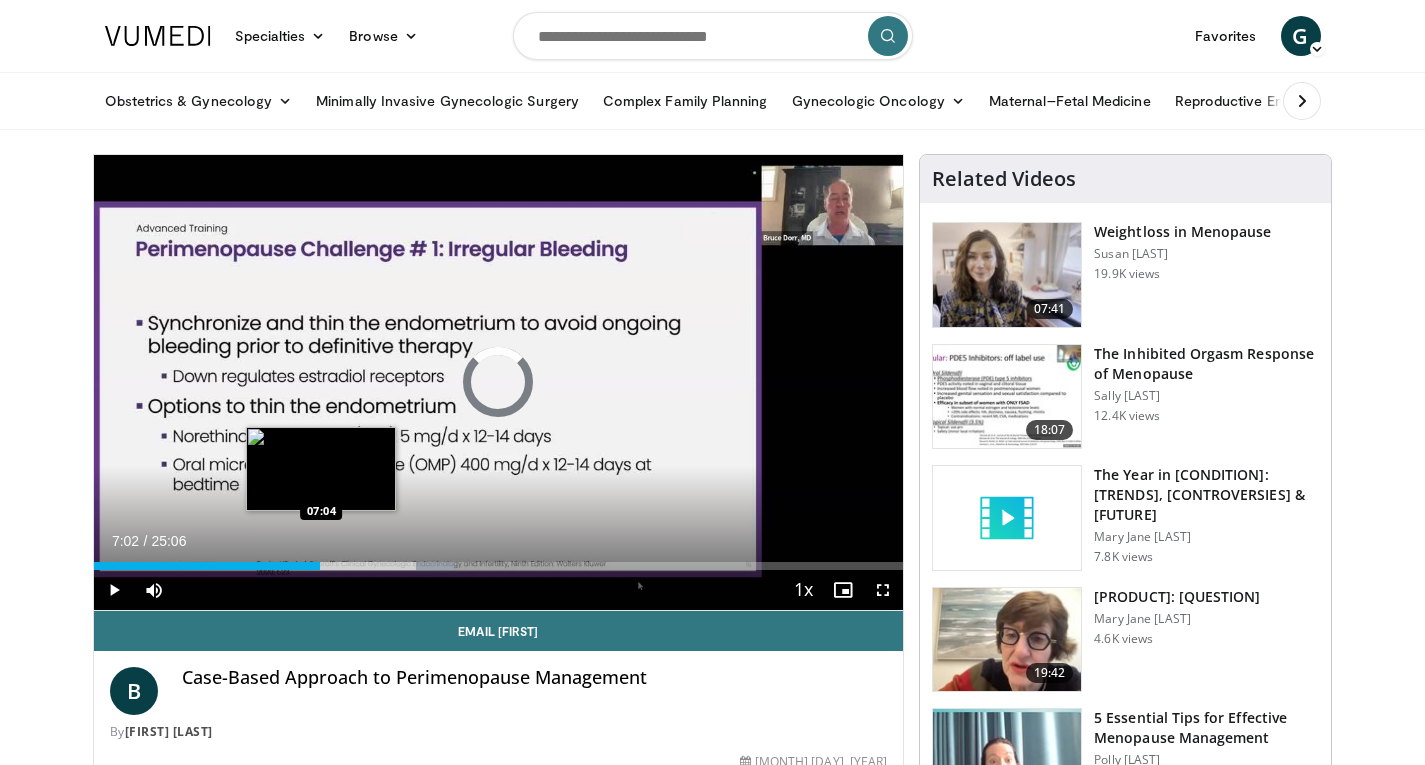 click on "07:02" at bounding box center (207, 566) 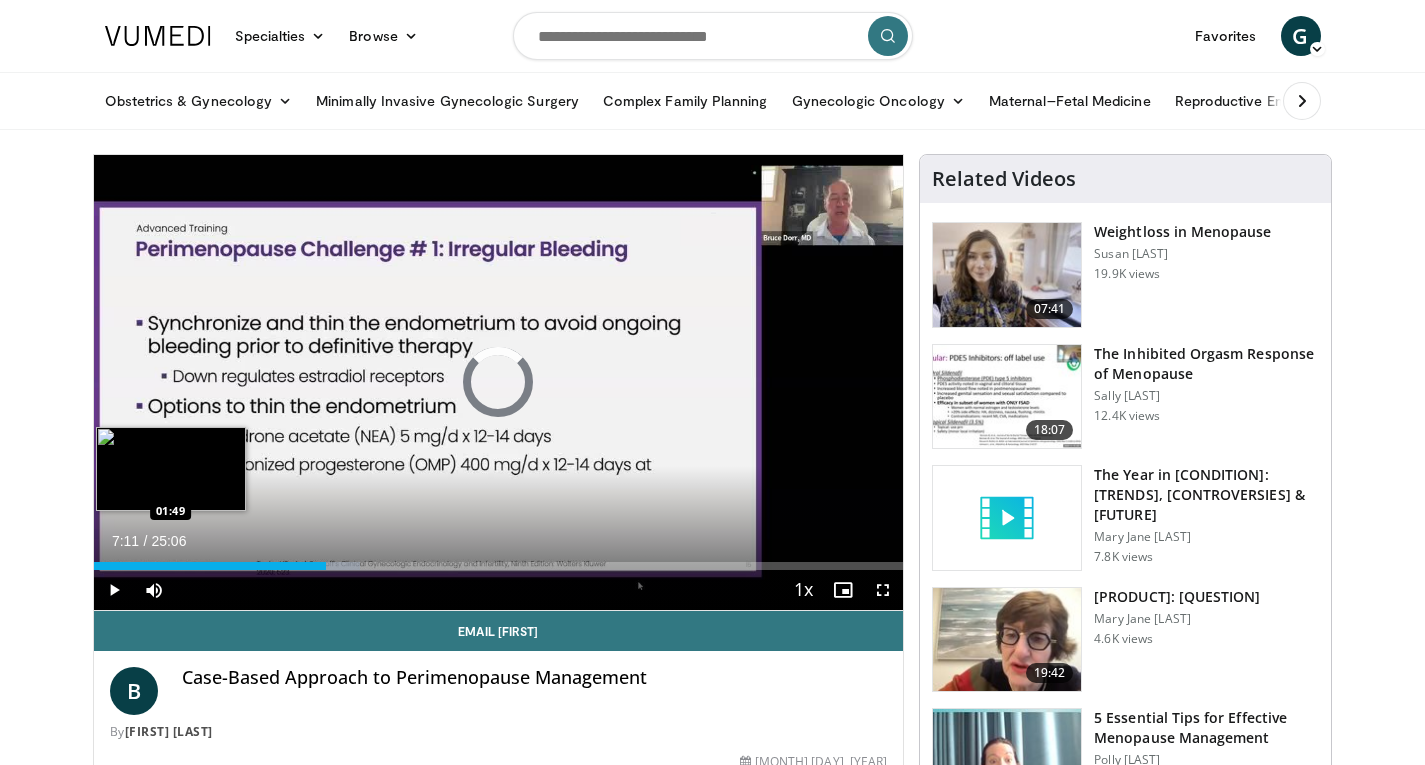 click on "Loaded :  32.91% 07:12 01:49" at bounding box center [499, 566] 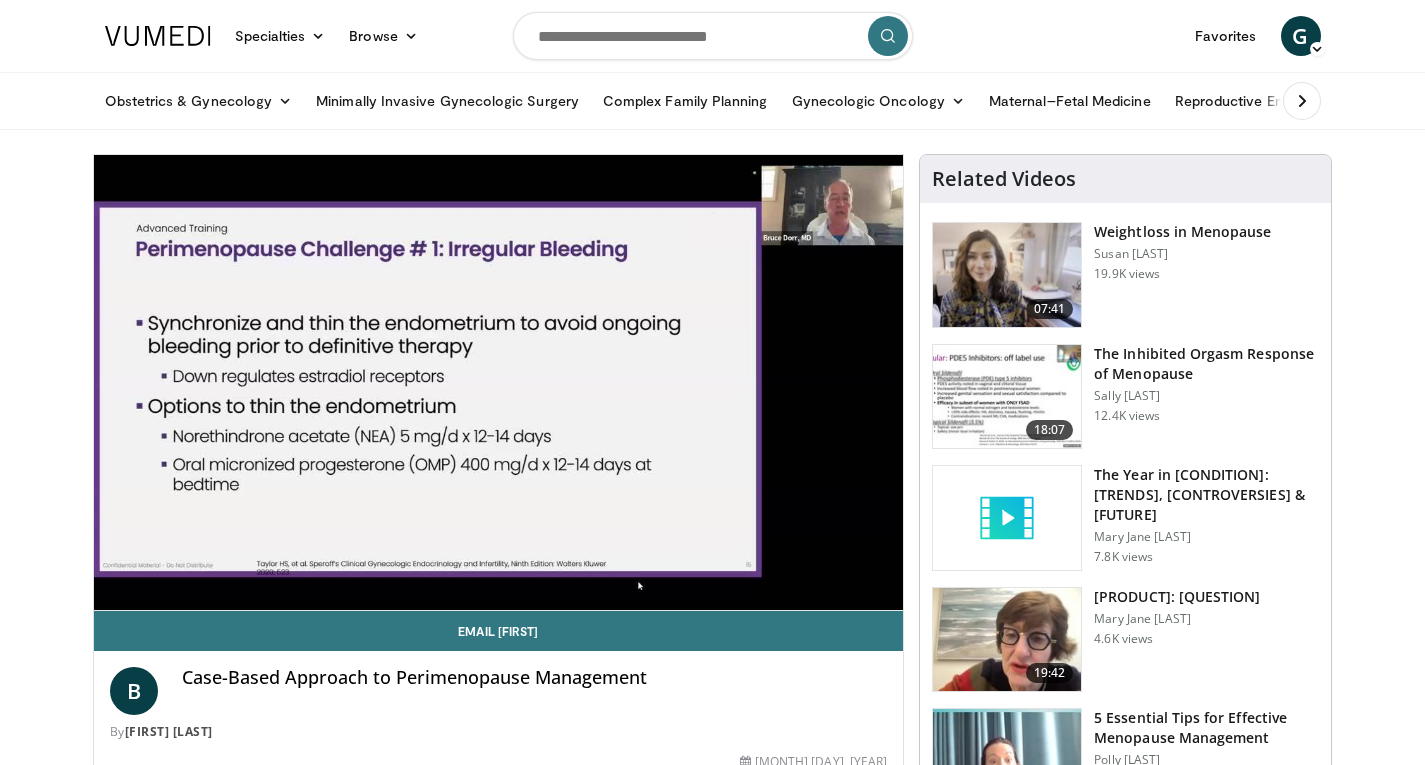 click at bounding box center (1007, 397) 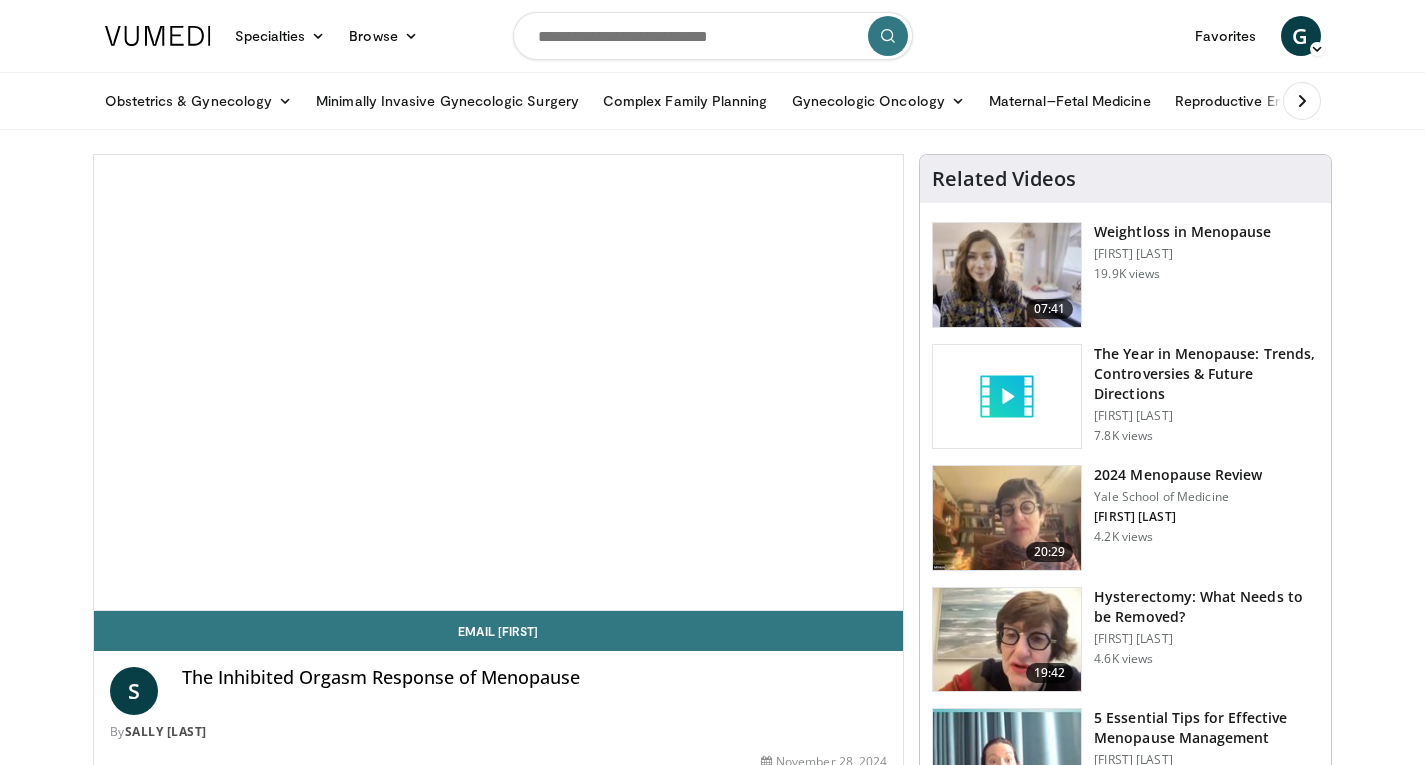 scroll, scrollTop: 0, scrollLeft: 0, axis: both 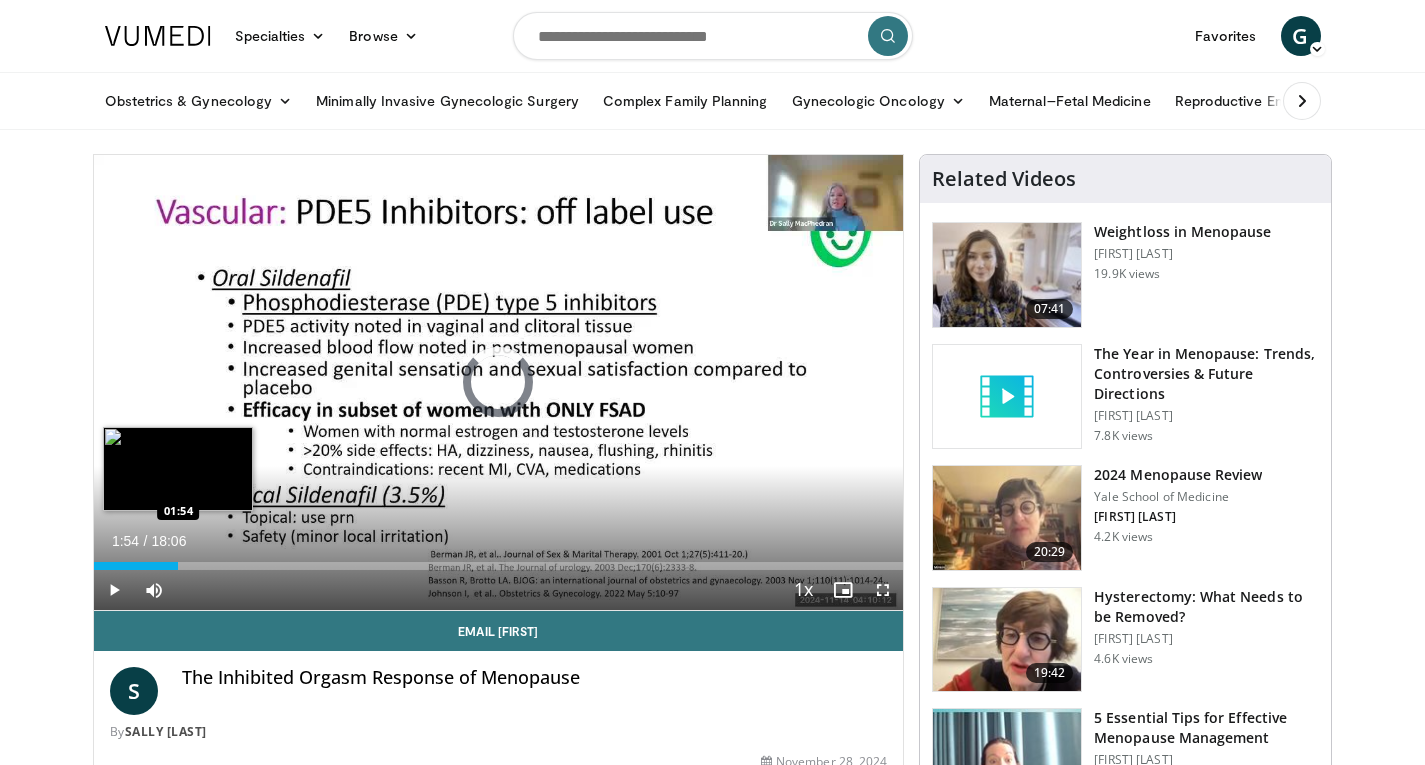 click on "Loaded :  10.03% 01:54 01:54" at bounding box center (499, 566) 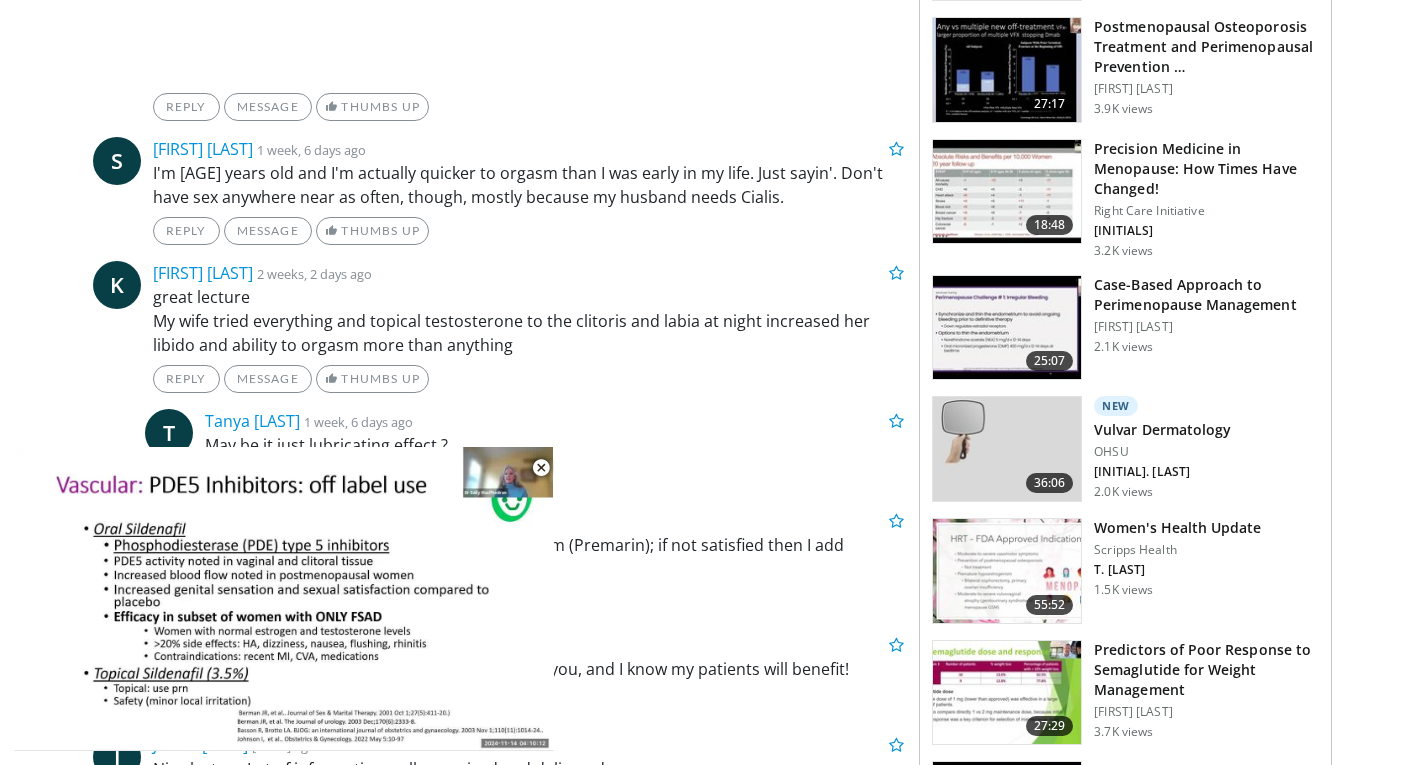 scroll, scrollTop: 1700, scrollLeft: 0, axis: vertical 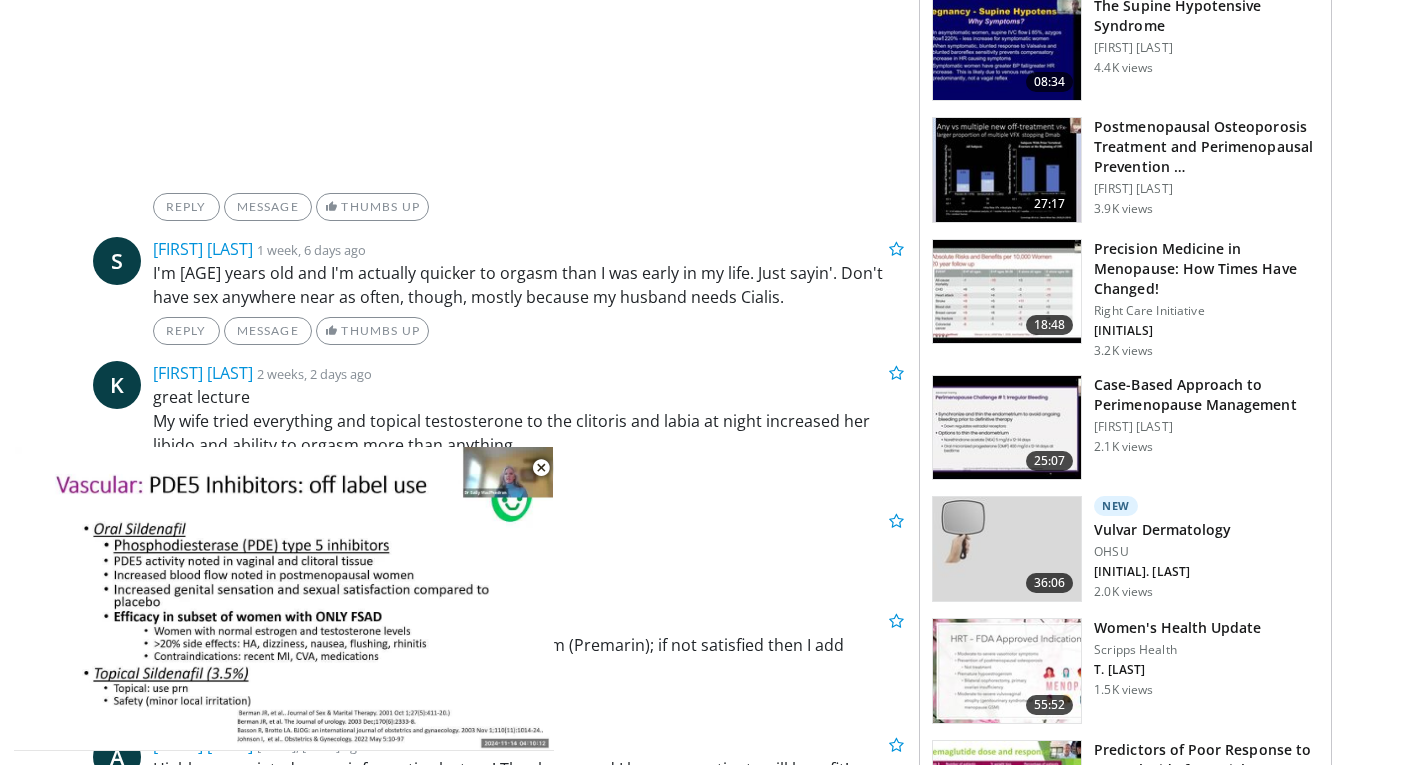 click at bounding box center (1007, 428) 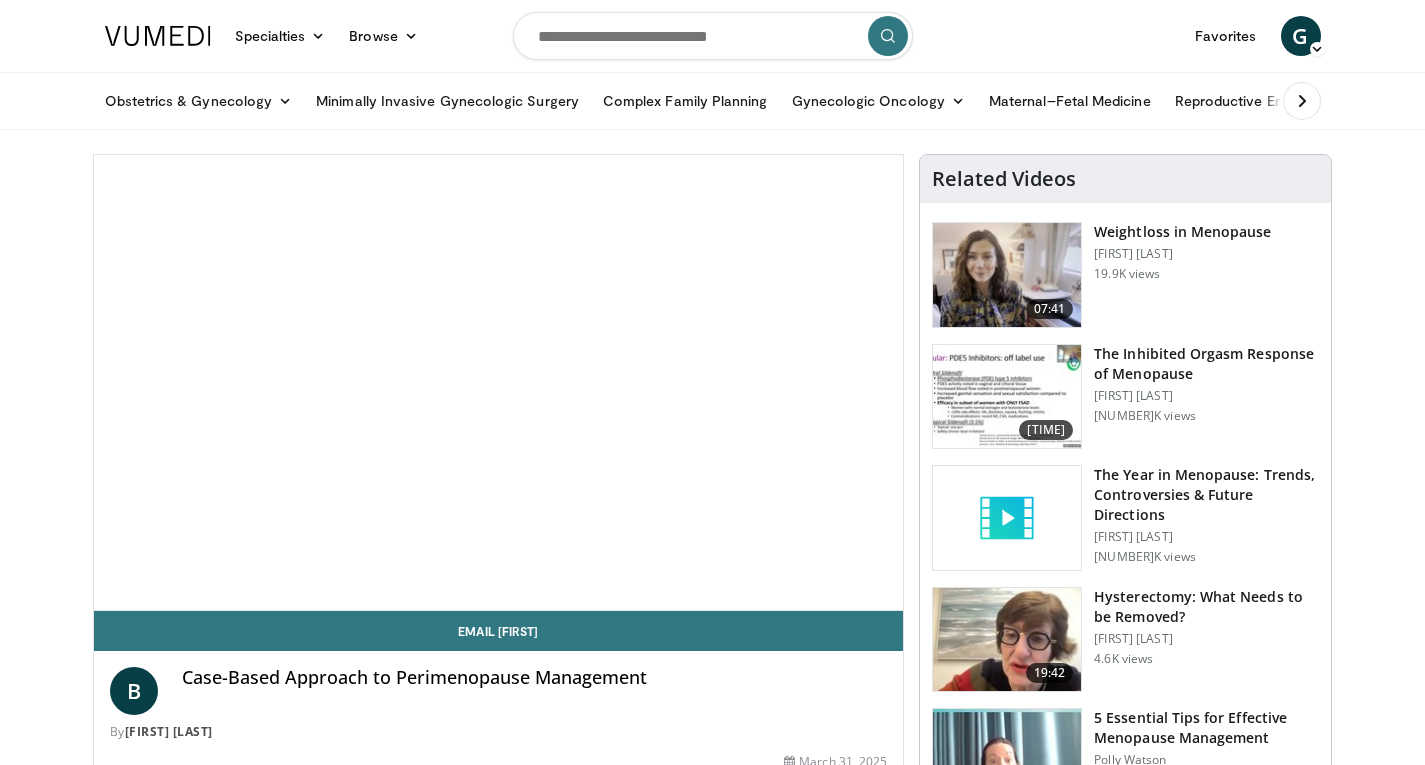 scroll, scrollTop: 0, scrollLeft: 0, axis: both 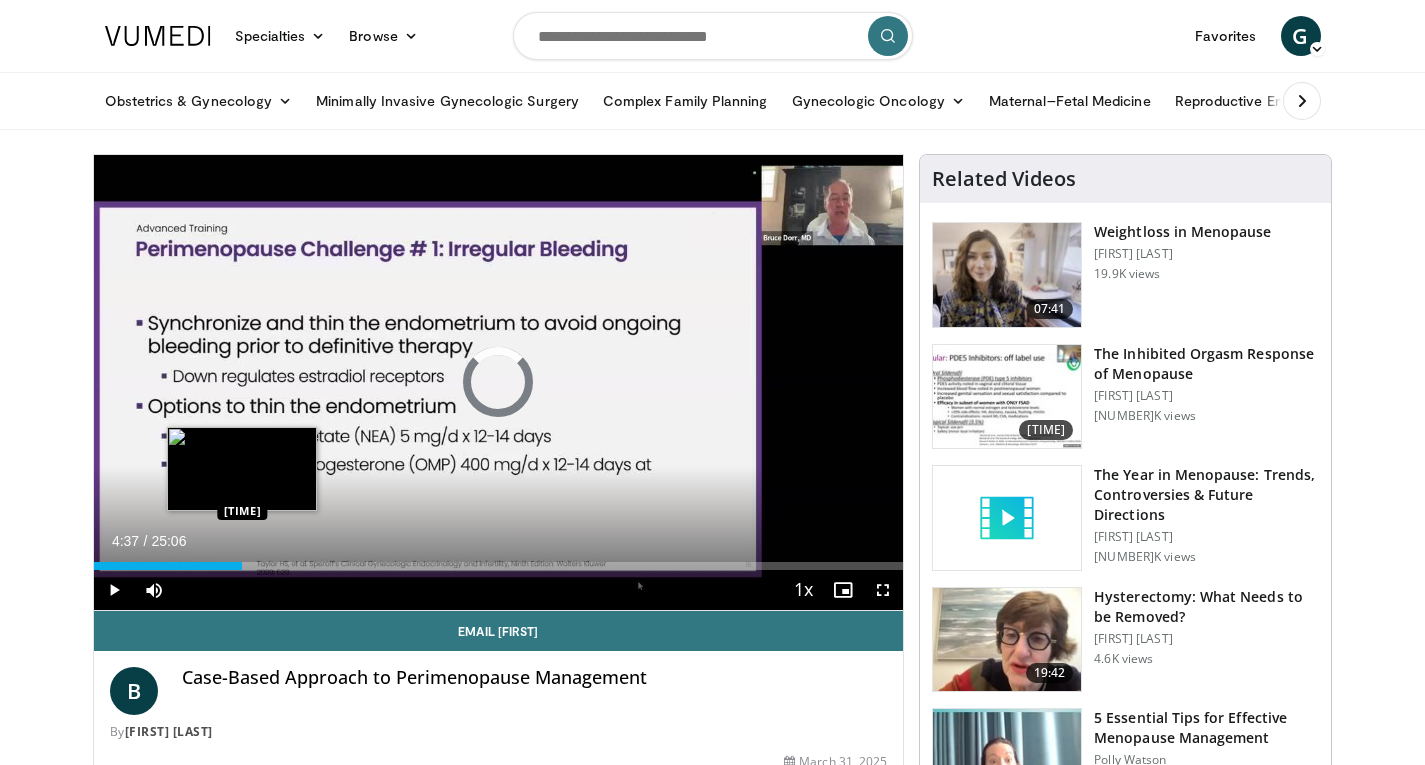 click on "Loaded :  [PERCENT] [TIME] [TIME]" at bounding box center [499, 566] 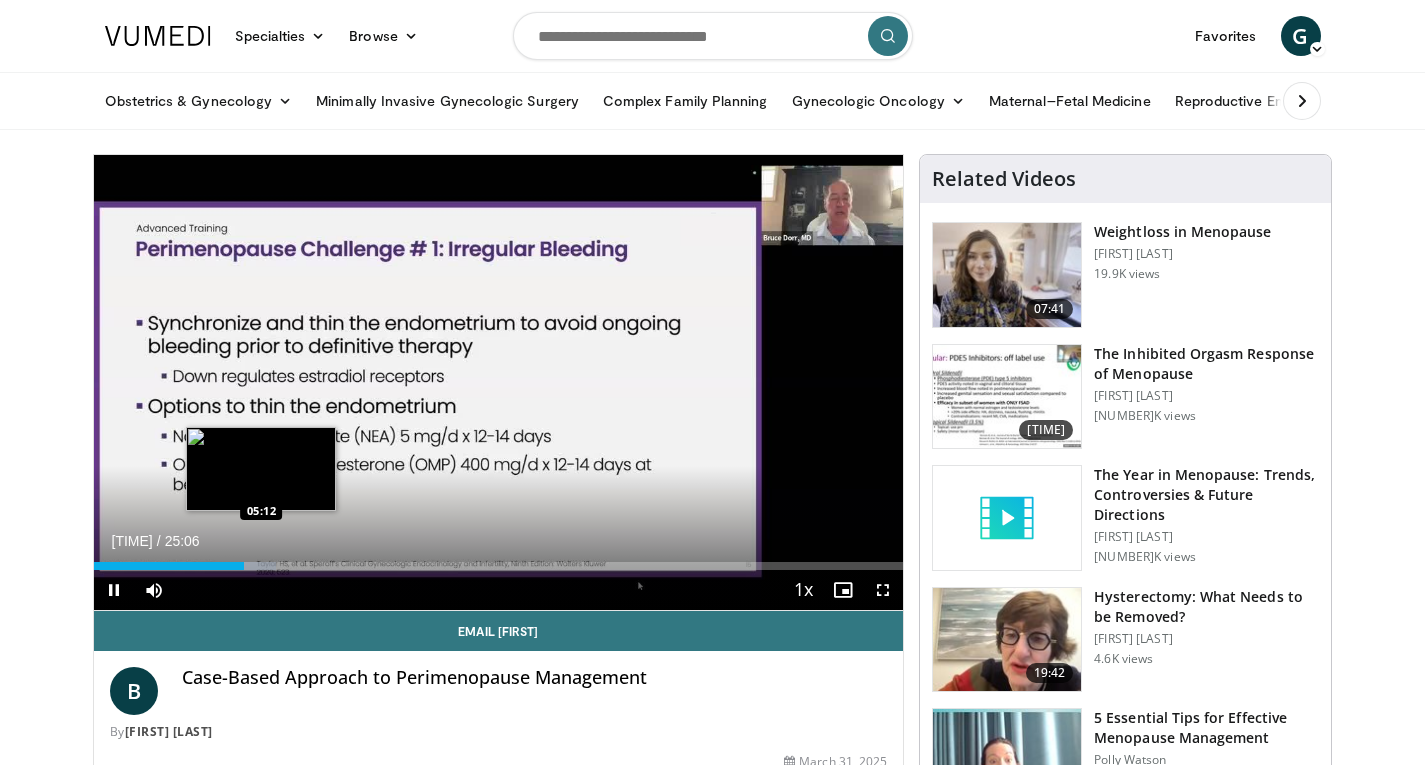 click at bounding box center [258, 566] 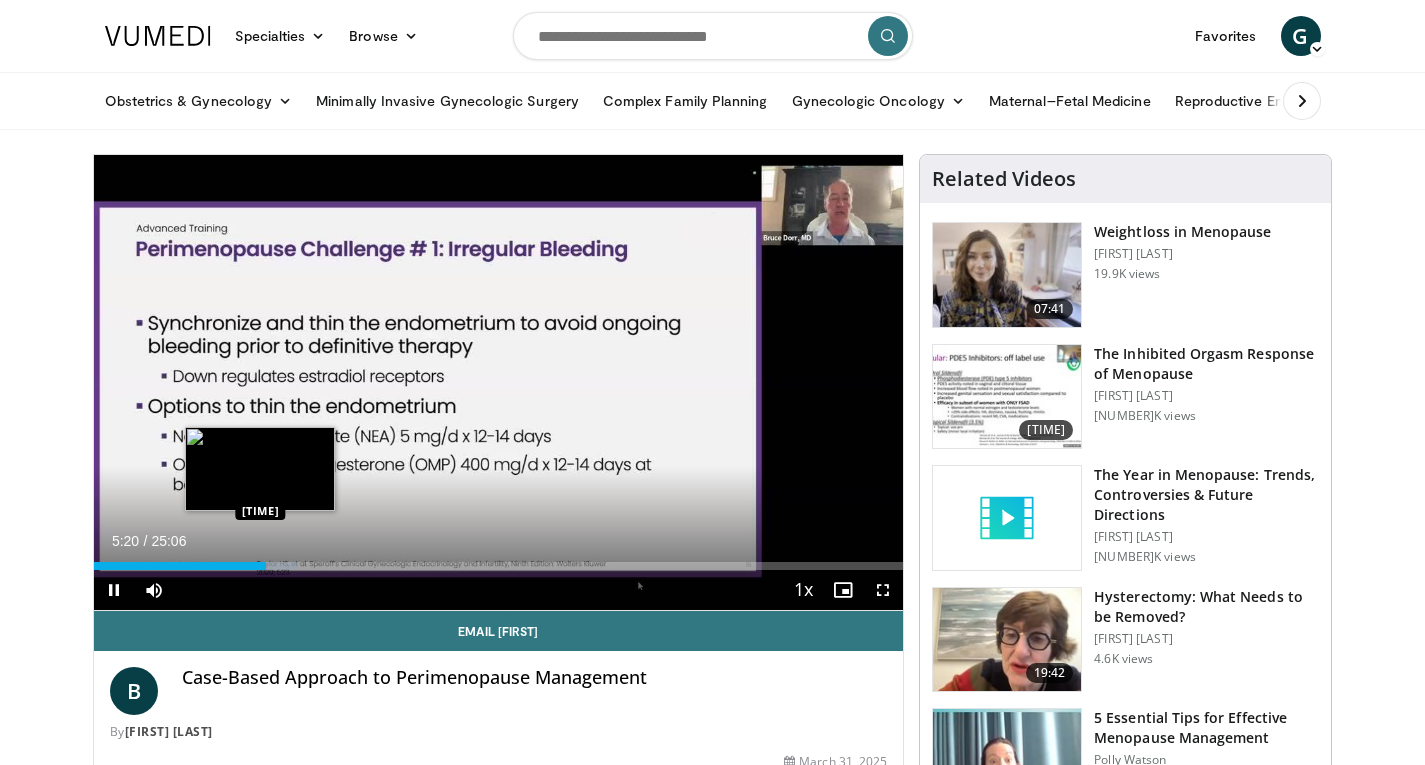 click on "Loaded :  [PERCENT] [TIME] [TIME]" at bounding box center (499, 566) 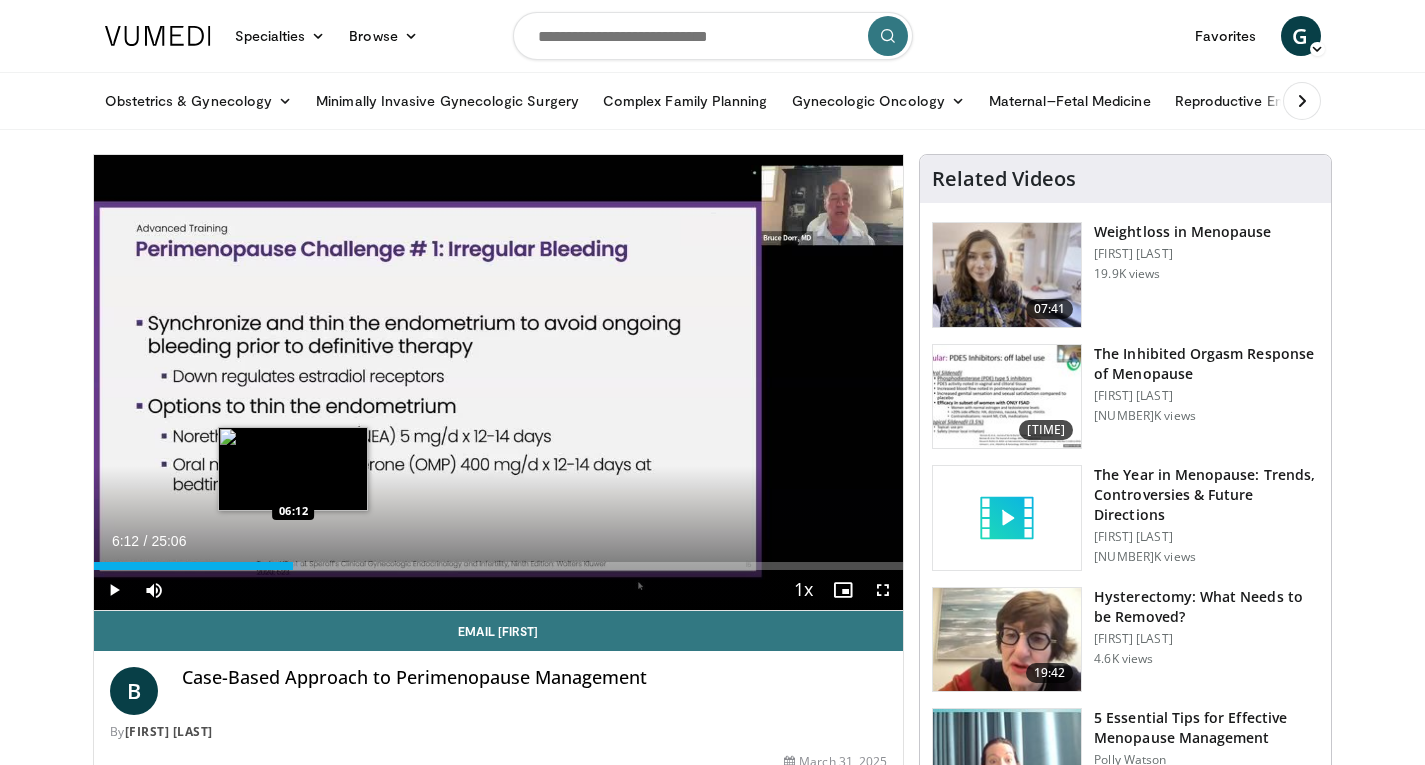 click on "Loaded :  [PERCENT] [TIME] [TIME]" at bounding box center (499, 566) 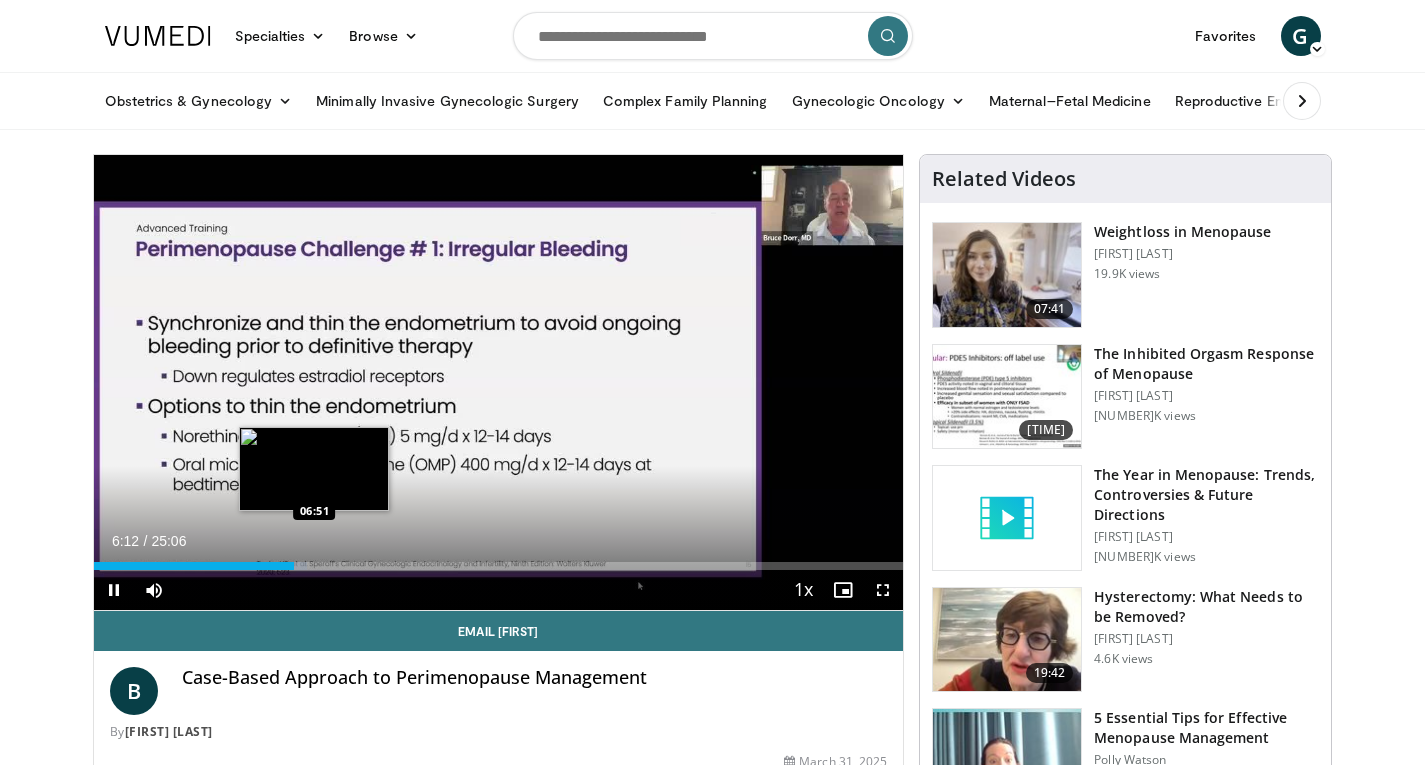 click on "Loaded :  26.33% 06:12 06:51" at bounding box center [499, 566] 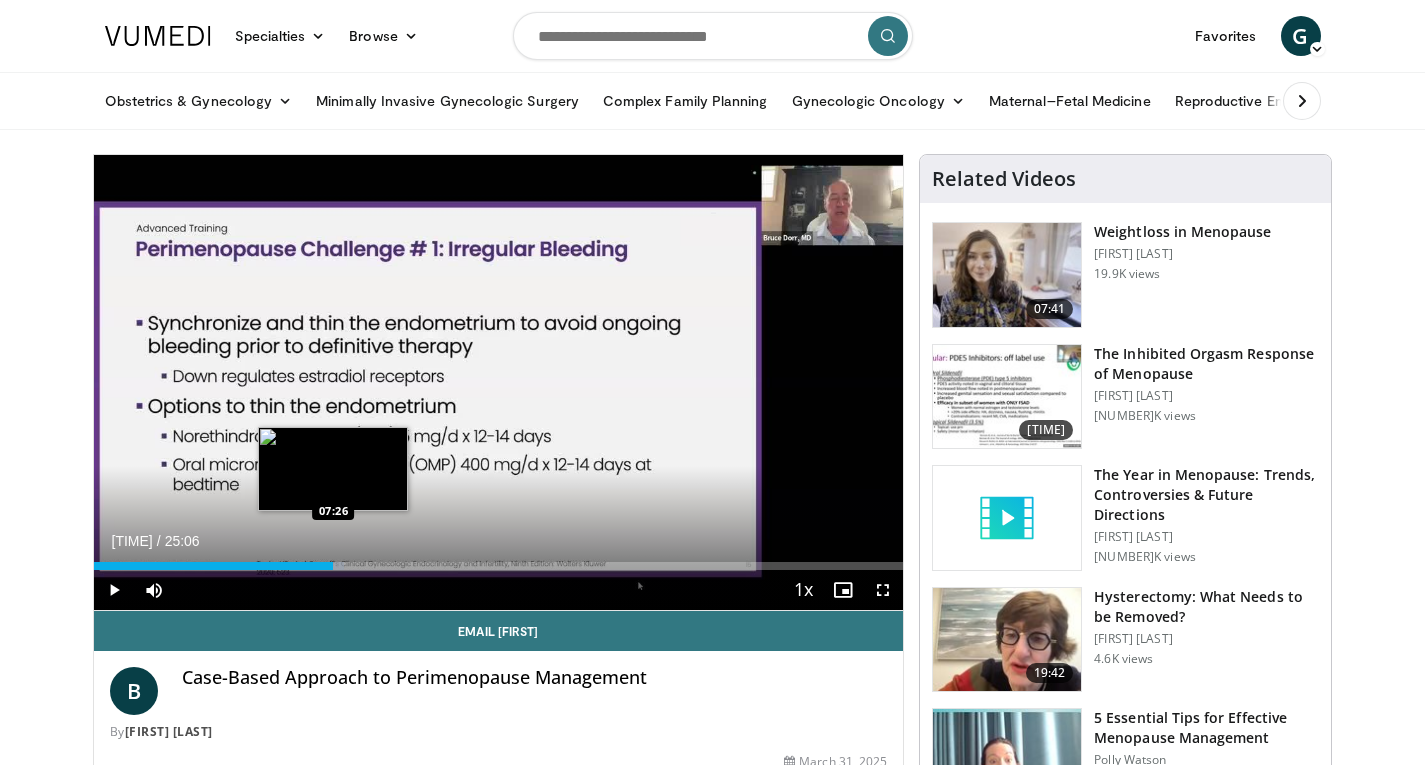 click at bounding box center (331, 566) 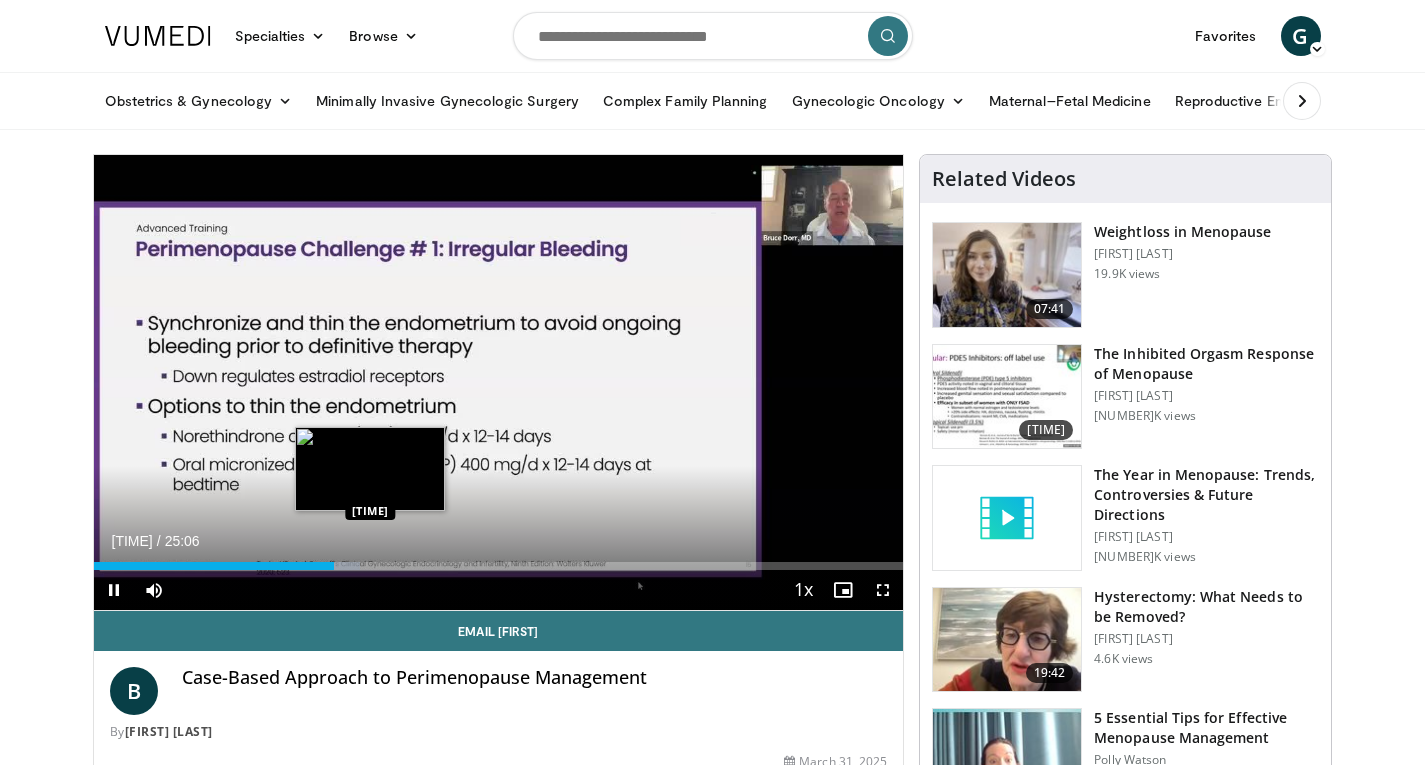 click on "Loaded :  [PERCENT] [TIME] [TIME]" at bounding box center (499, 566) 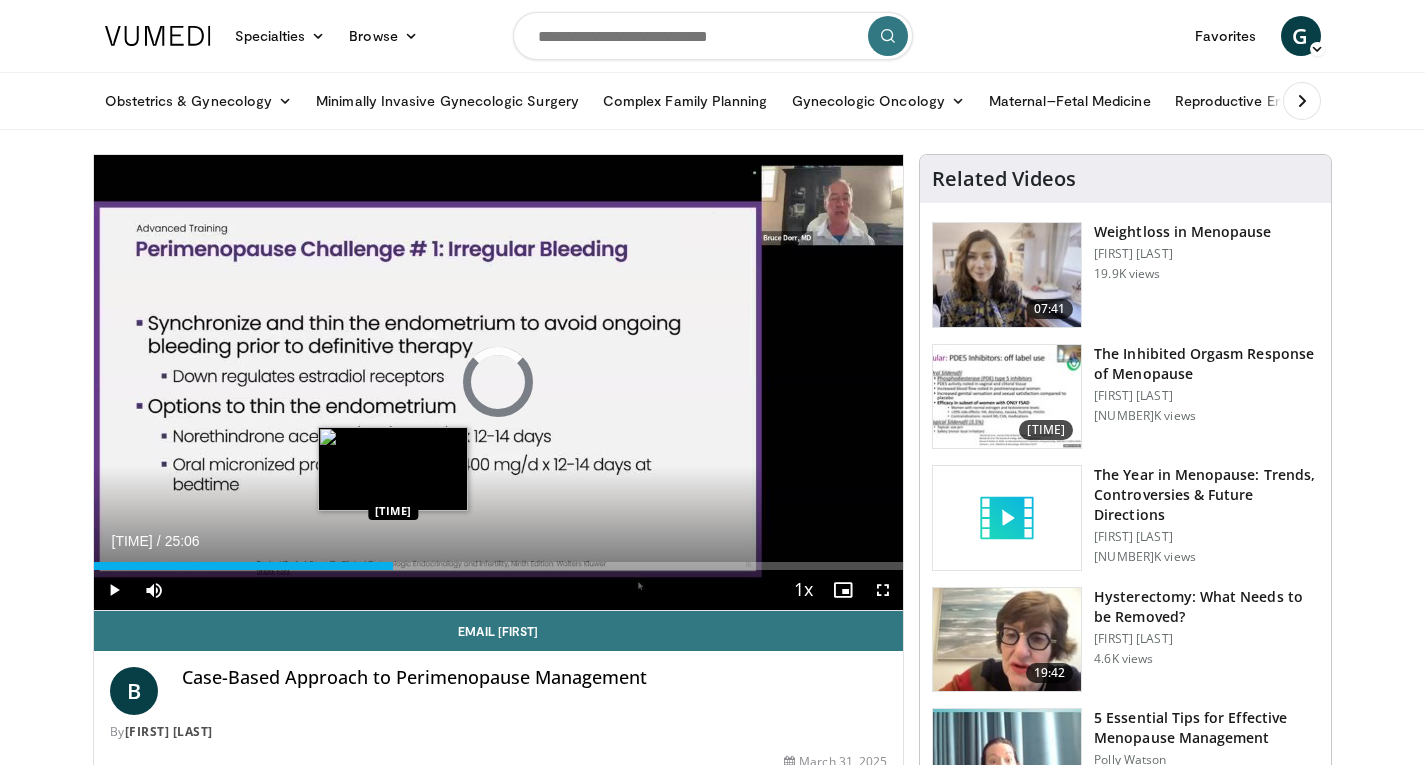 click on "Loaded :  [PERCENT] [TIME] [TIME]" at bounding box center (499, 566) 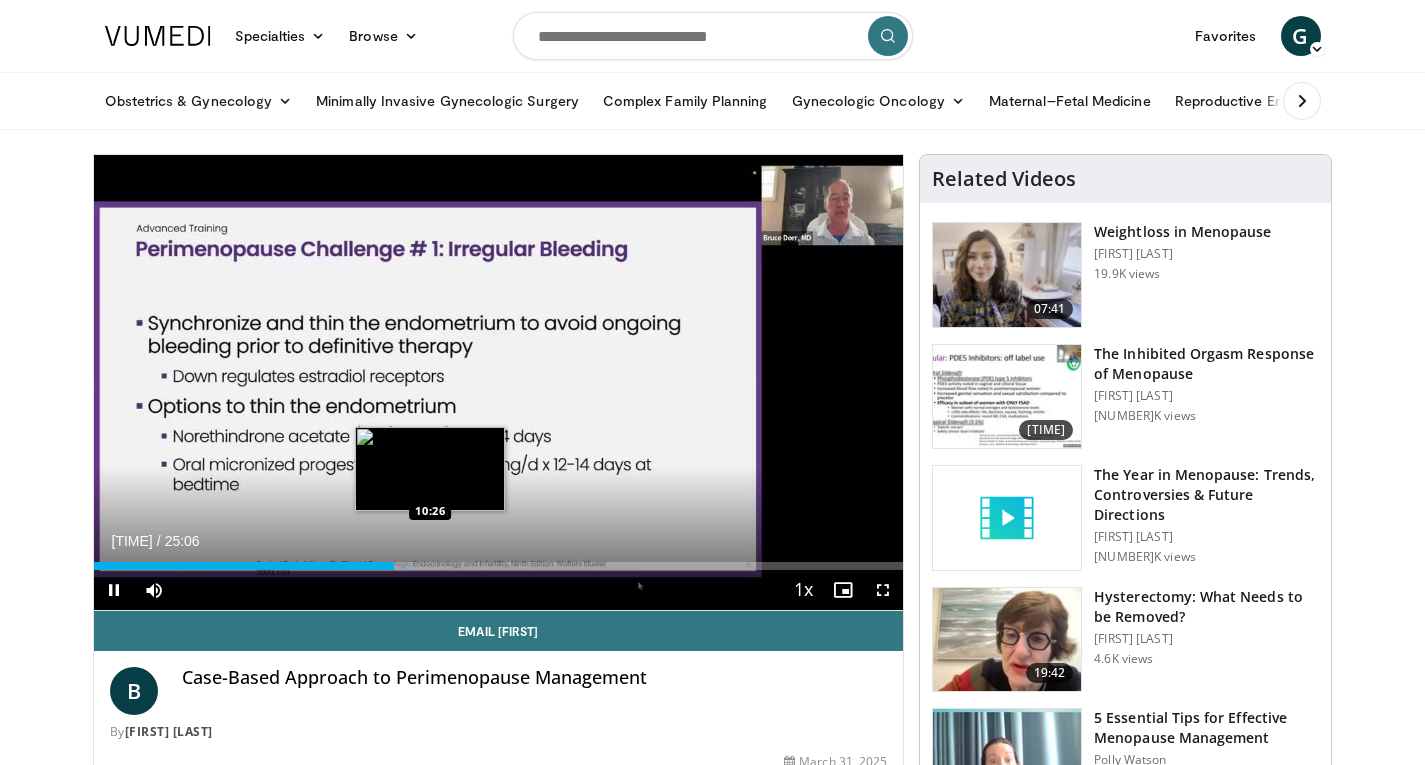 click on "10 seconds
Tap to unmute" at bounding box center (499, 382) 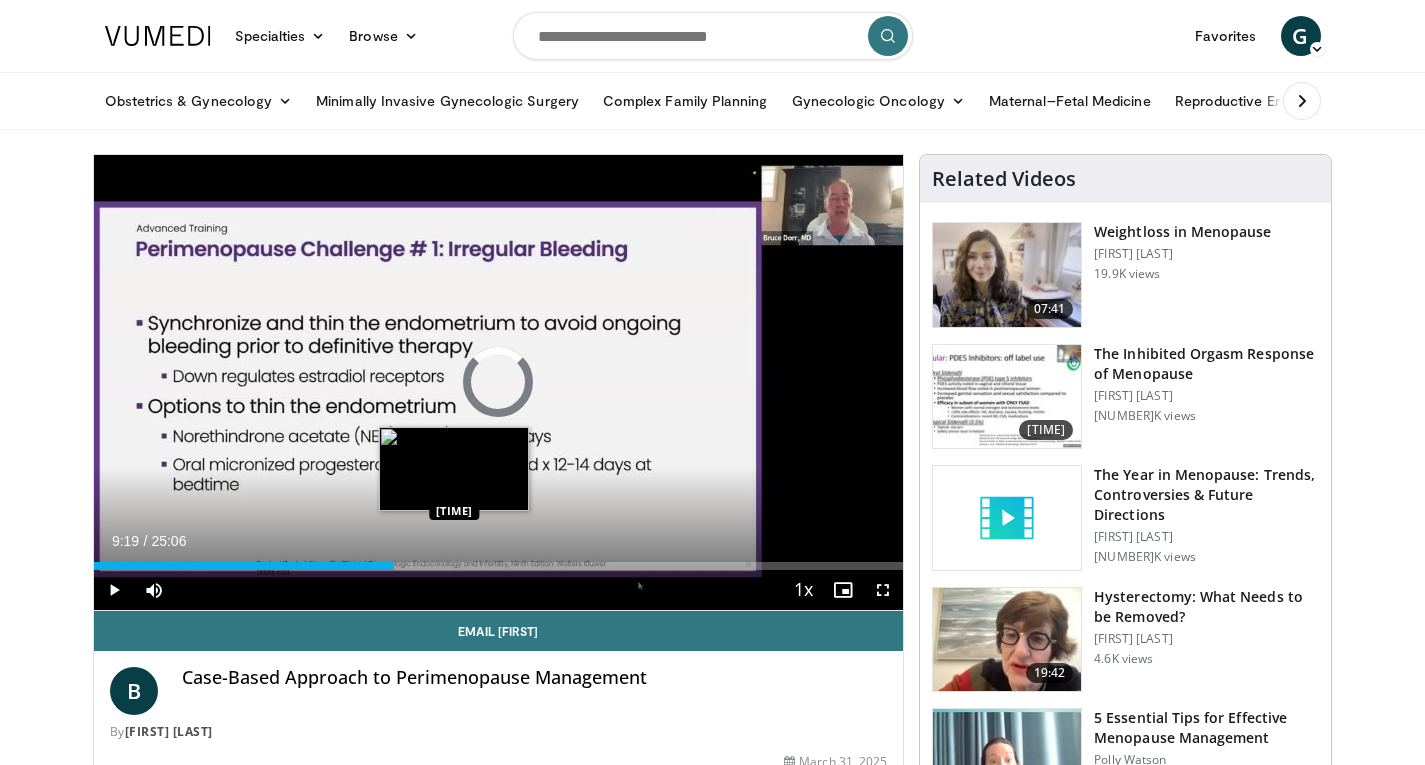 click on "Loaded :  [PERCENT] [TIME] [TIME]" at bounding box center (499, 566) 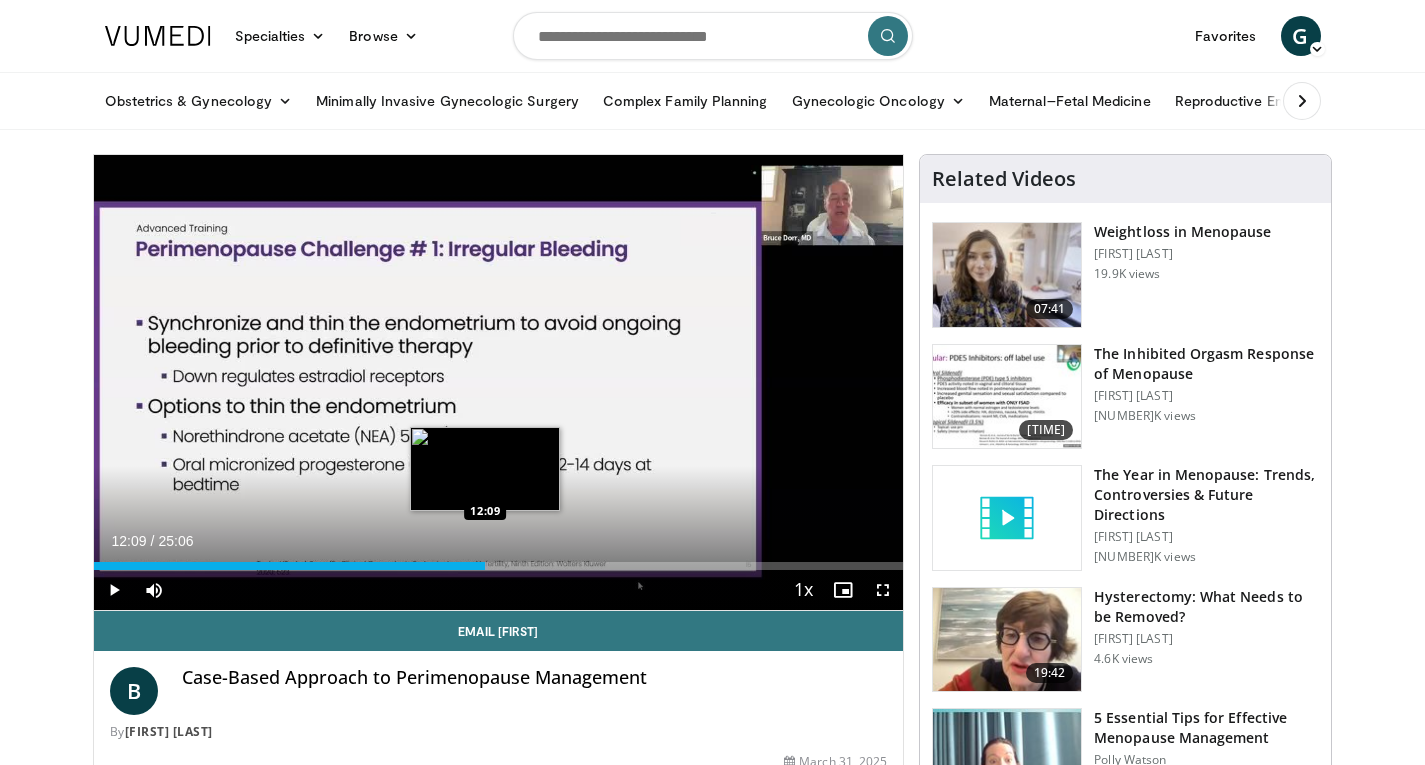 click on "Loaded :  48.71% 12:09 12:09" at bounding box center [499, 566] 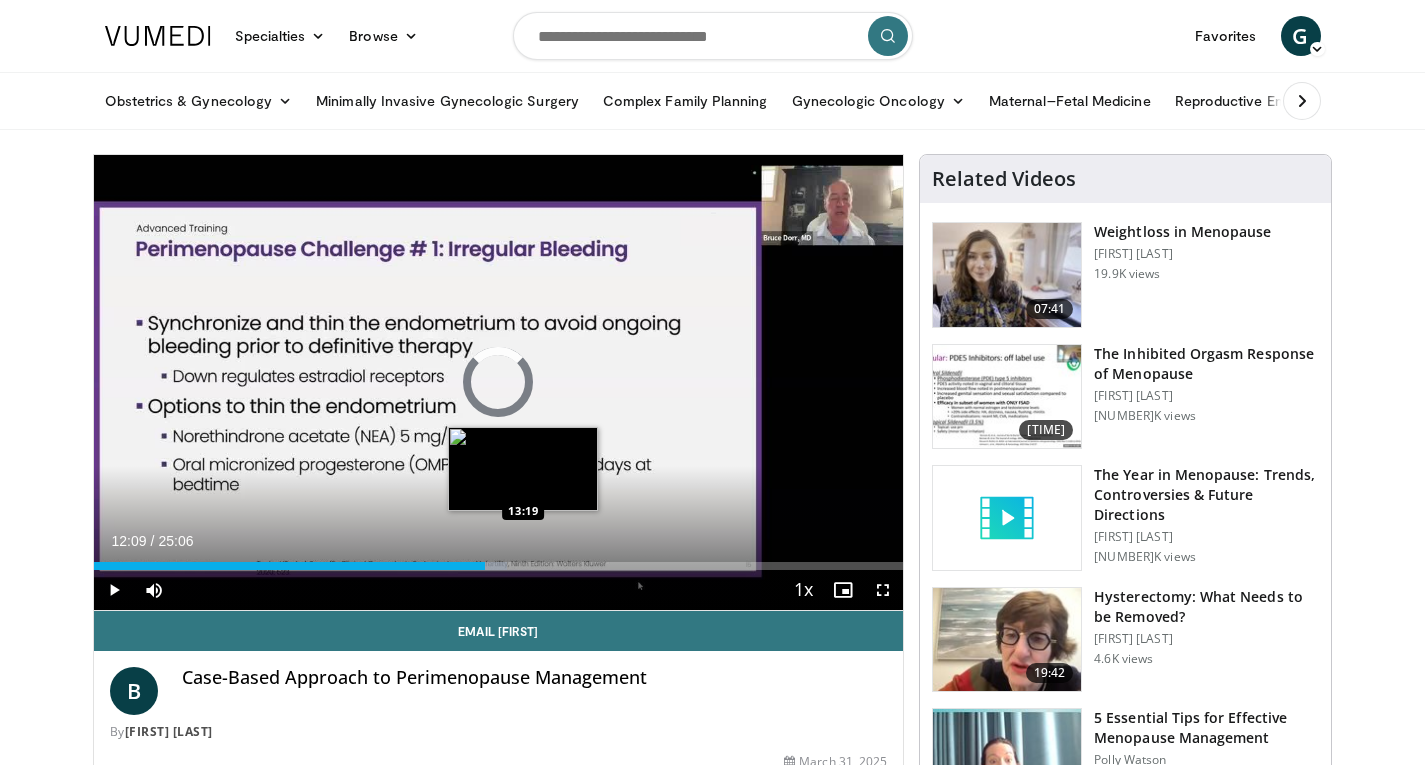 click on "Loaded :  [PERCENT] [TIME] [TIME]" at bounding box center (499, 566) 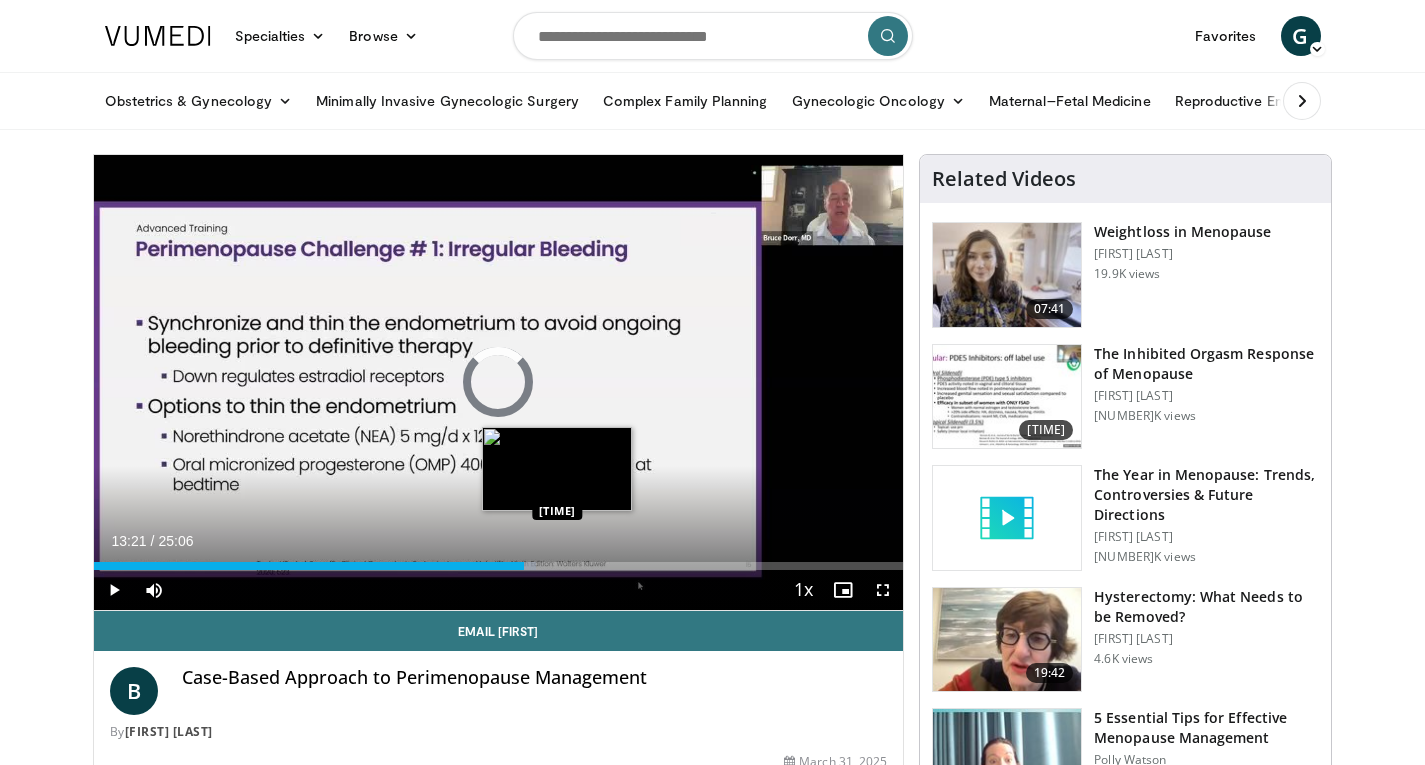 click on "Loaded :  [PERCENT] [TIME] [TIME]" at bounding box center (499, 566) 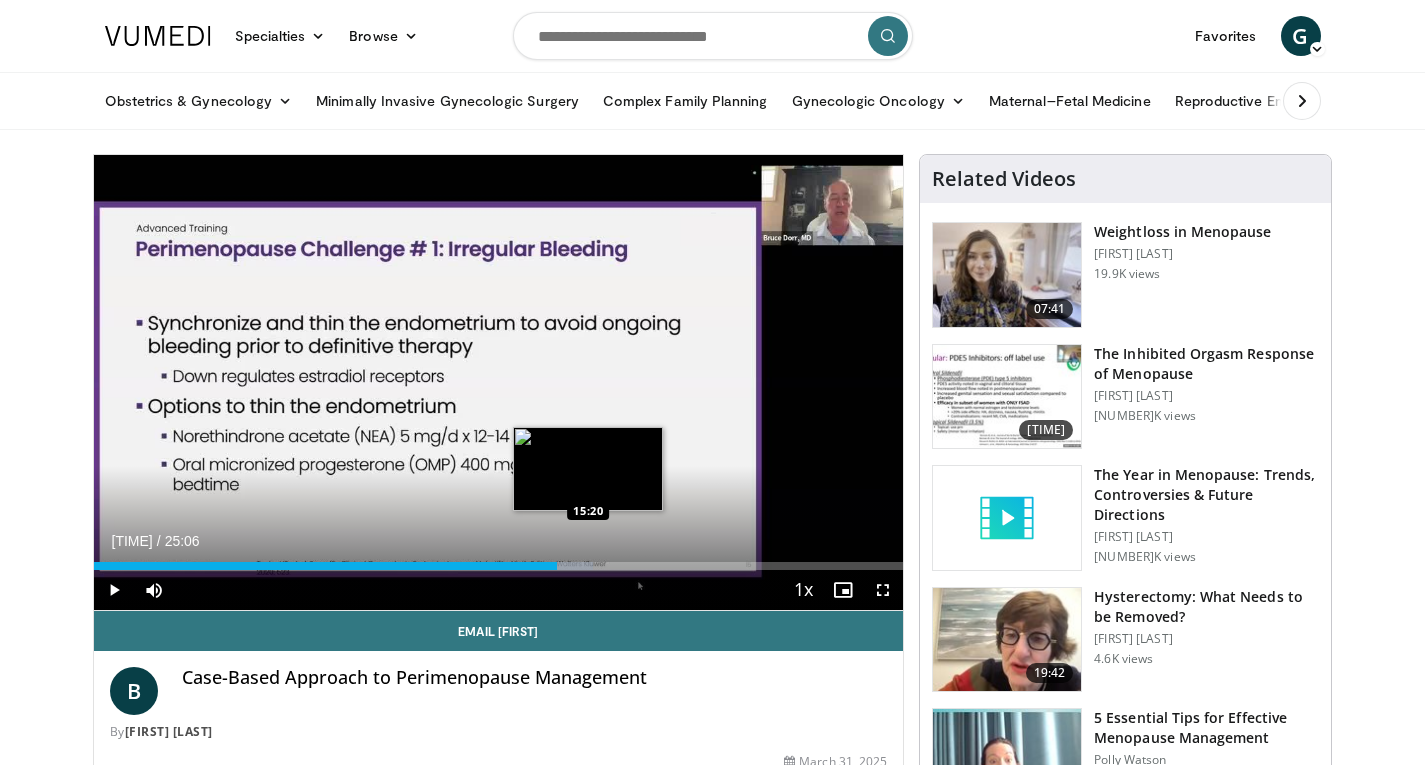 click on "Loaded :  61.72% 14:23 15:20" at bounding box center [499, 560] 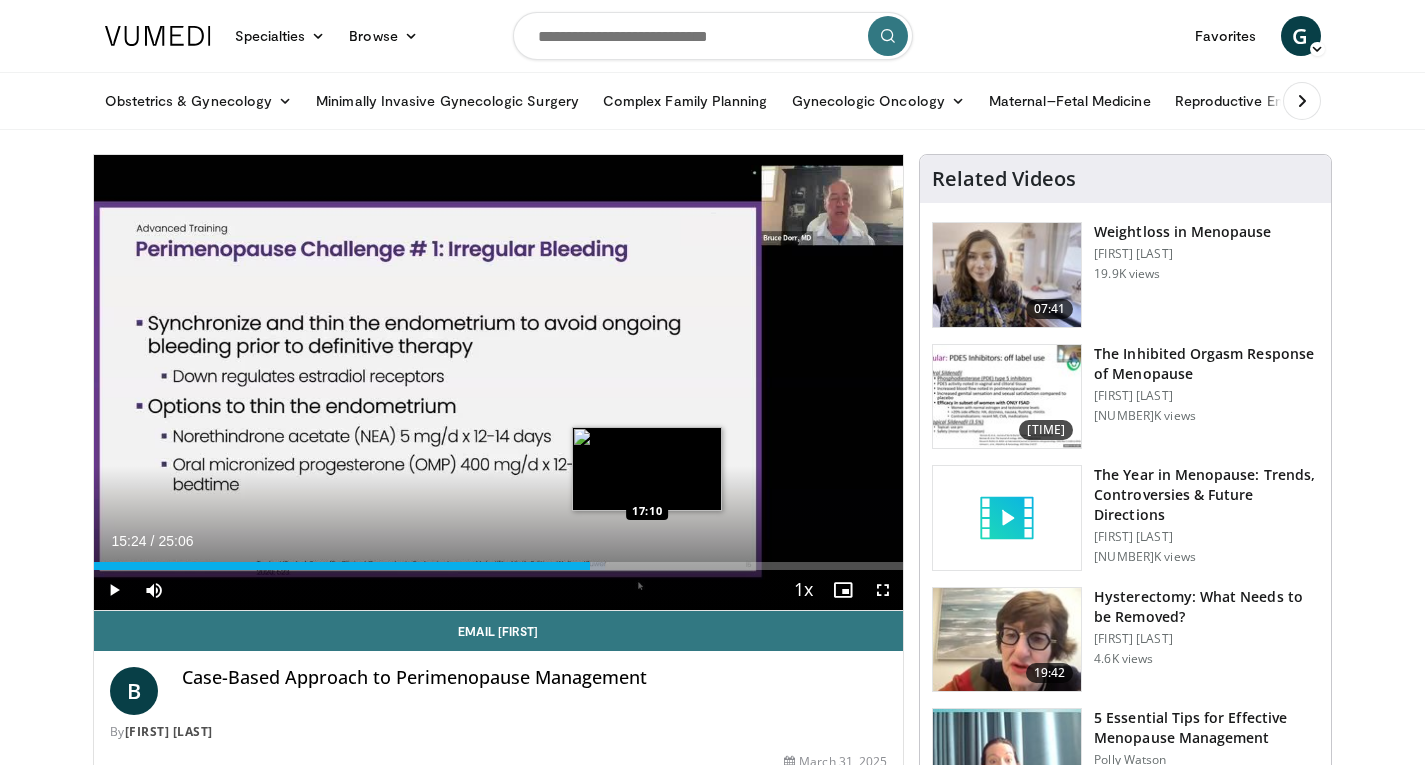 click on "Loaded :  [PERCENT] [TIME] [TIME]" at bounding box center [499, 566] 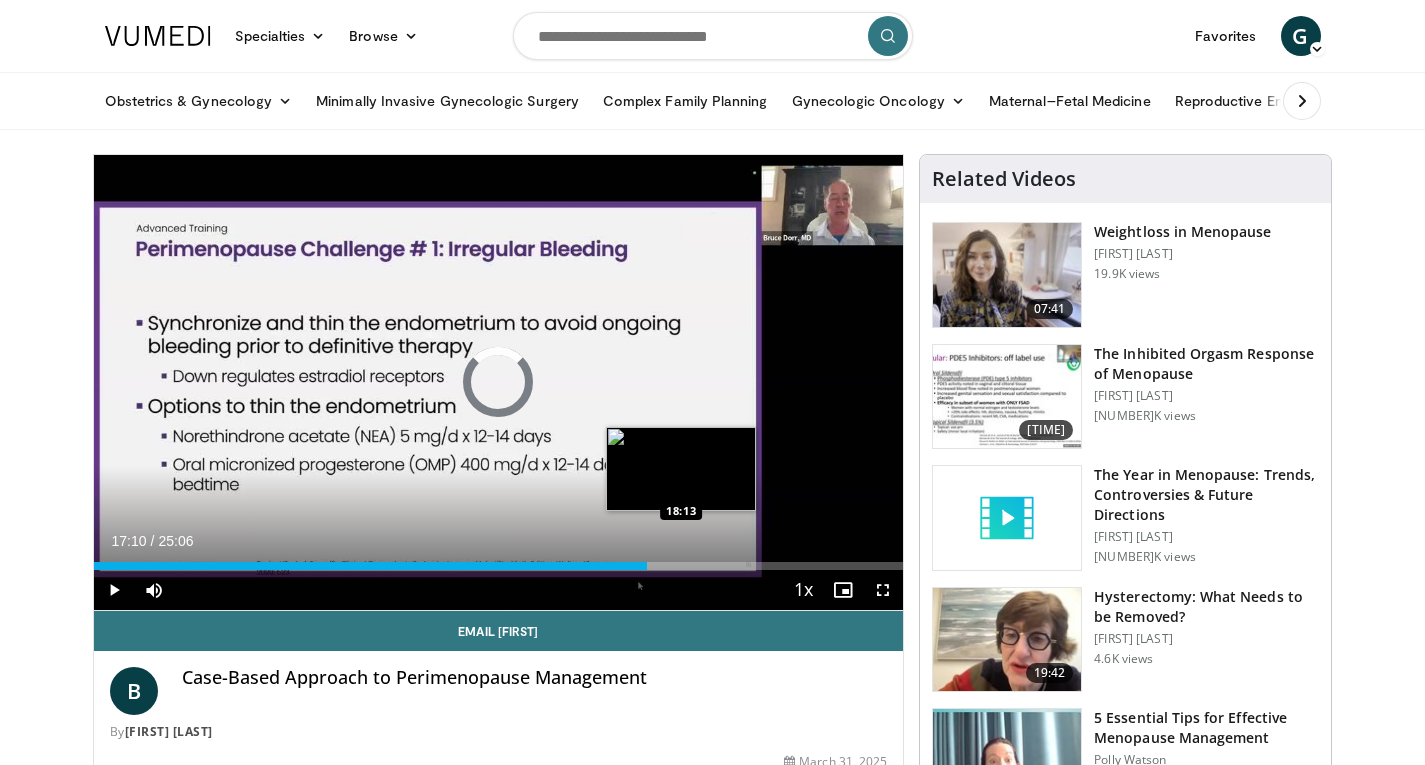 click on "Loaded :  0.00% 17:10 18:13" at bounding box center (499, 560) 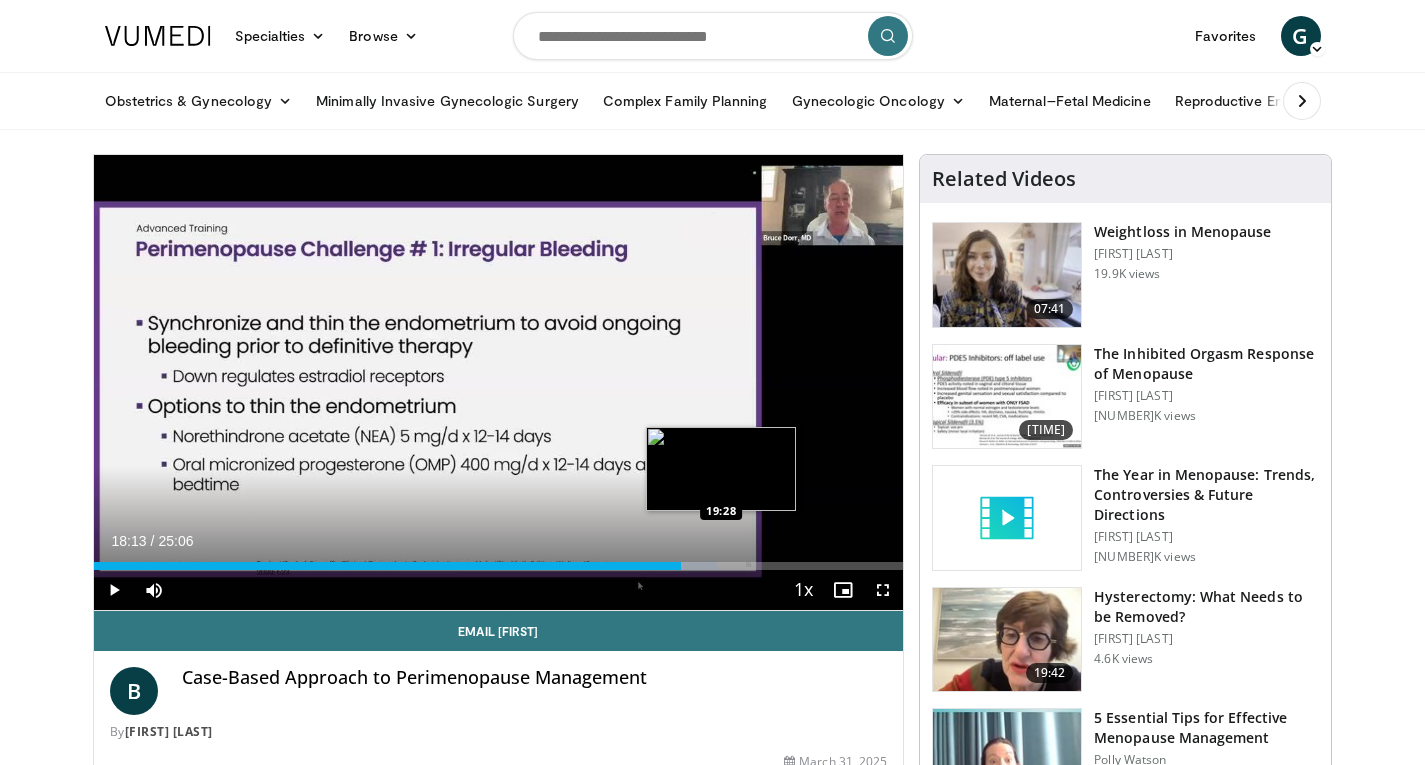 click on "Loaded :  76.98% 18:13 19:28" at bounding box center [499, 566] 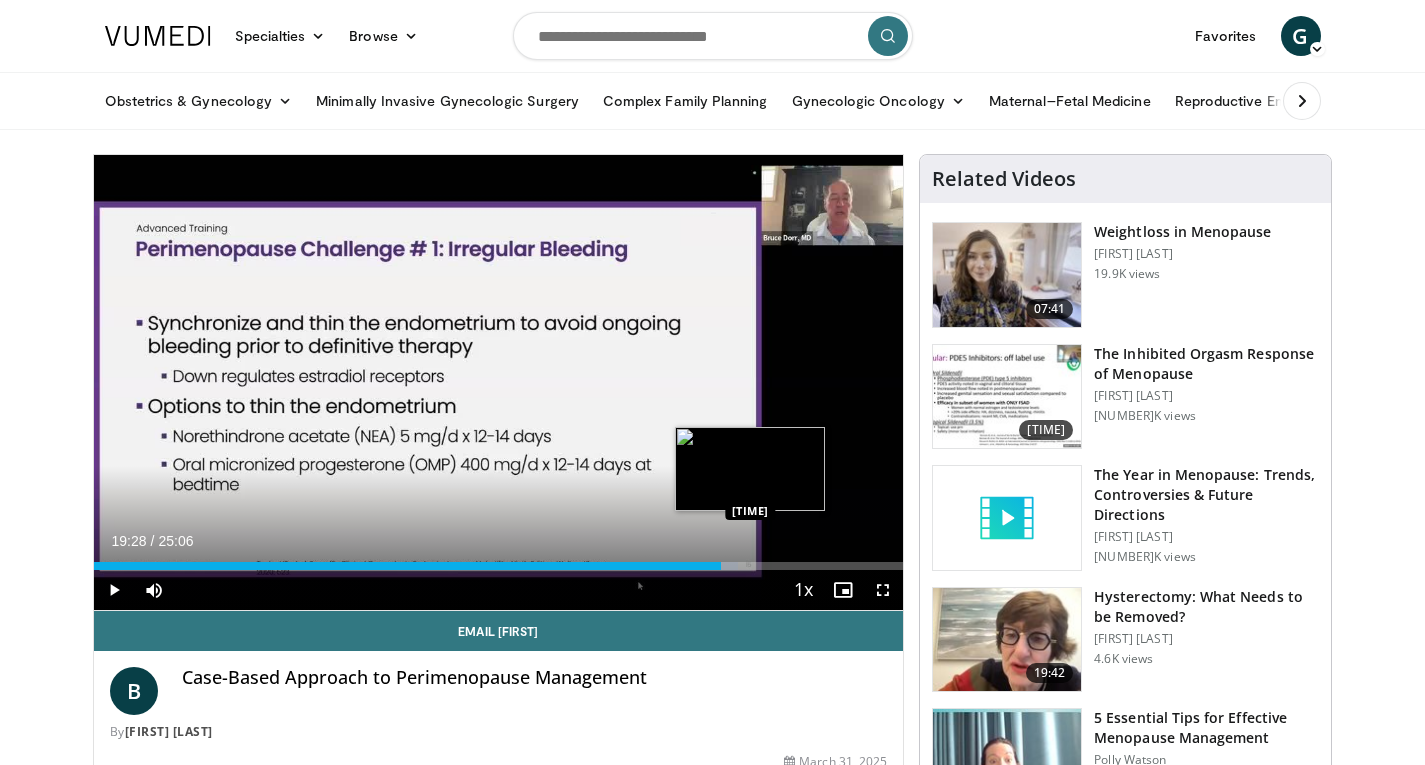 click on "Loaded :  79.64% 19:28 20:22" at bounding box center (499, 566) 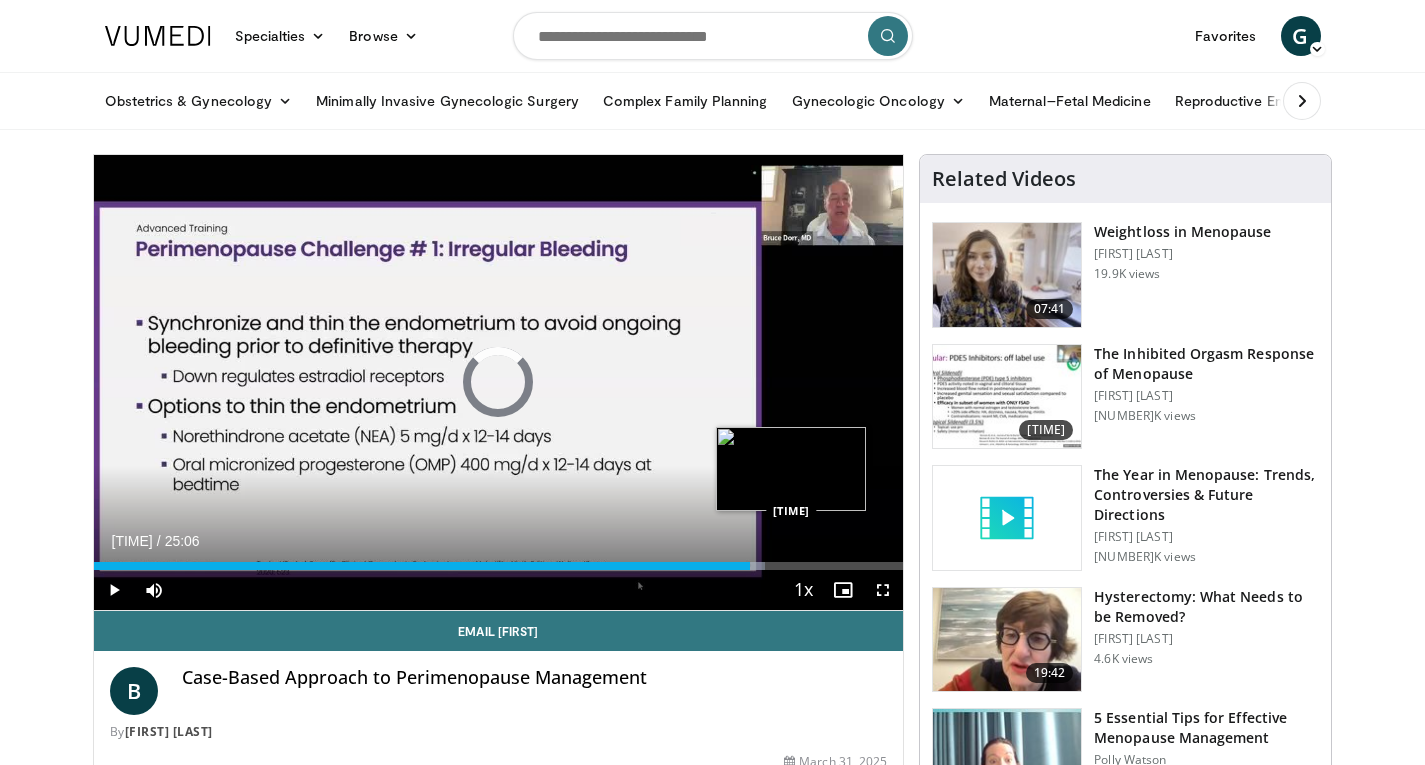 click on "Loaded :  [PERCENT] [TIME] [TIME]" at bounding box center (499, 566) 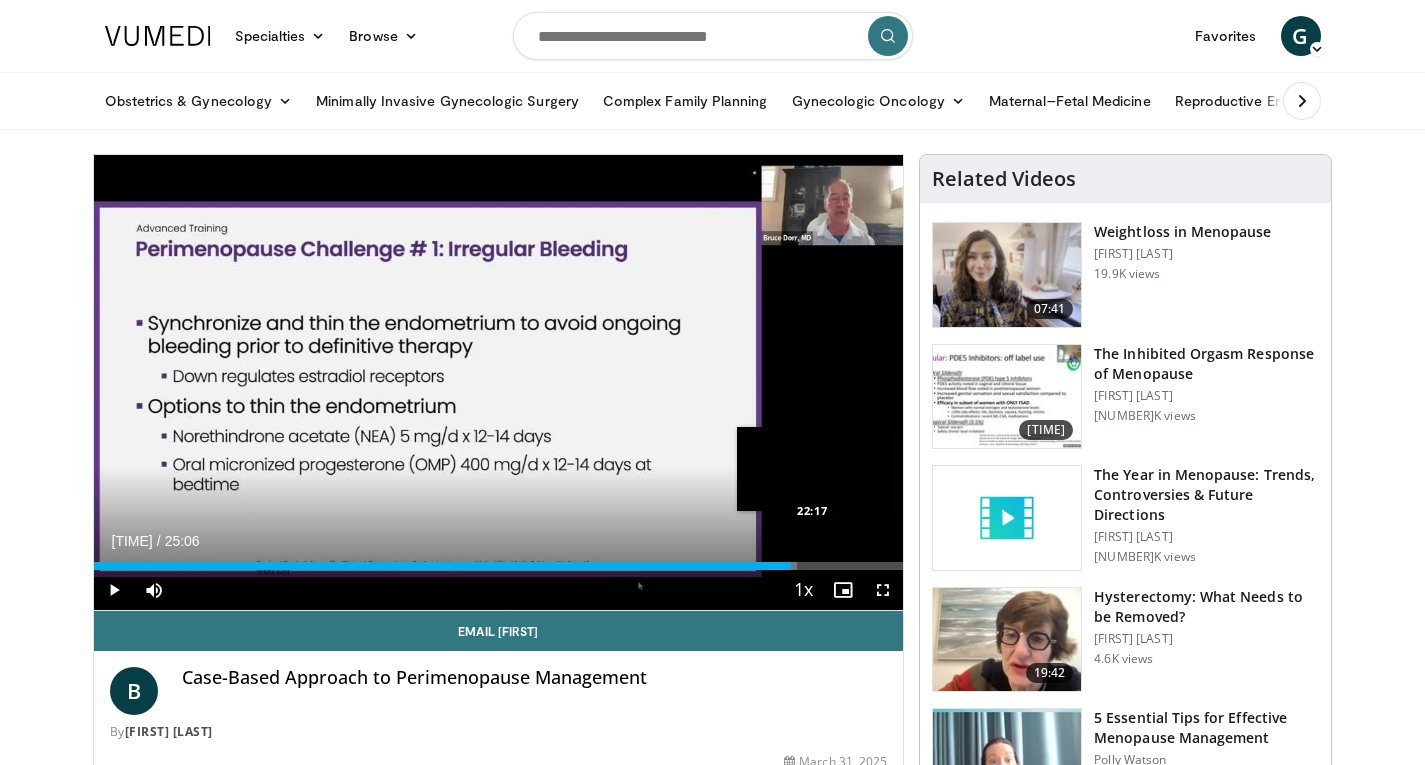 click on "Loaded :  [PERCENT] [TIME] [TIME]" at bounding box center (499, 566) 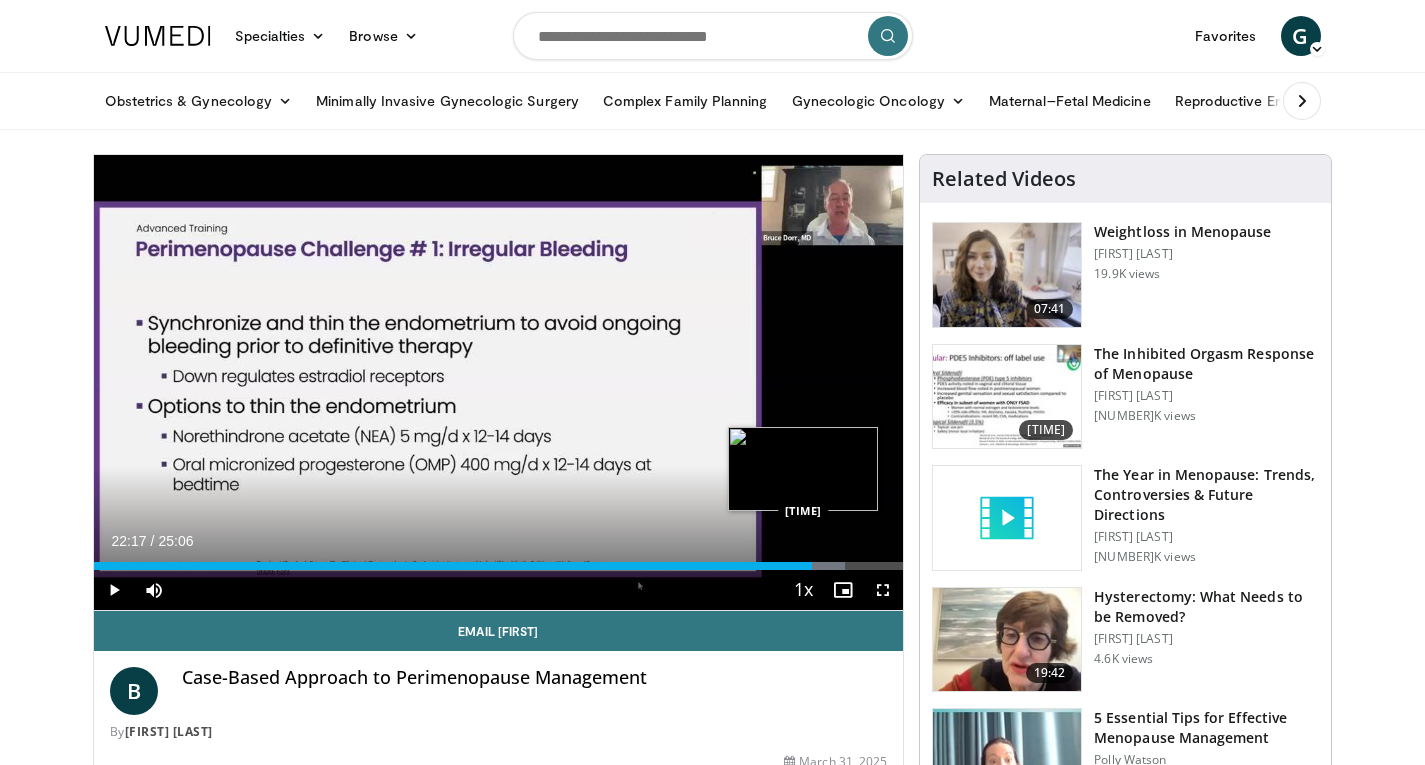 click on "22:17" at bounding box center [453, 566] 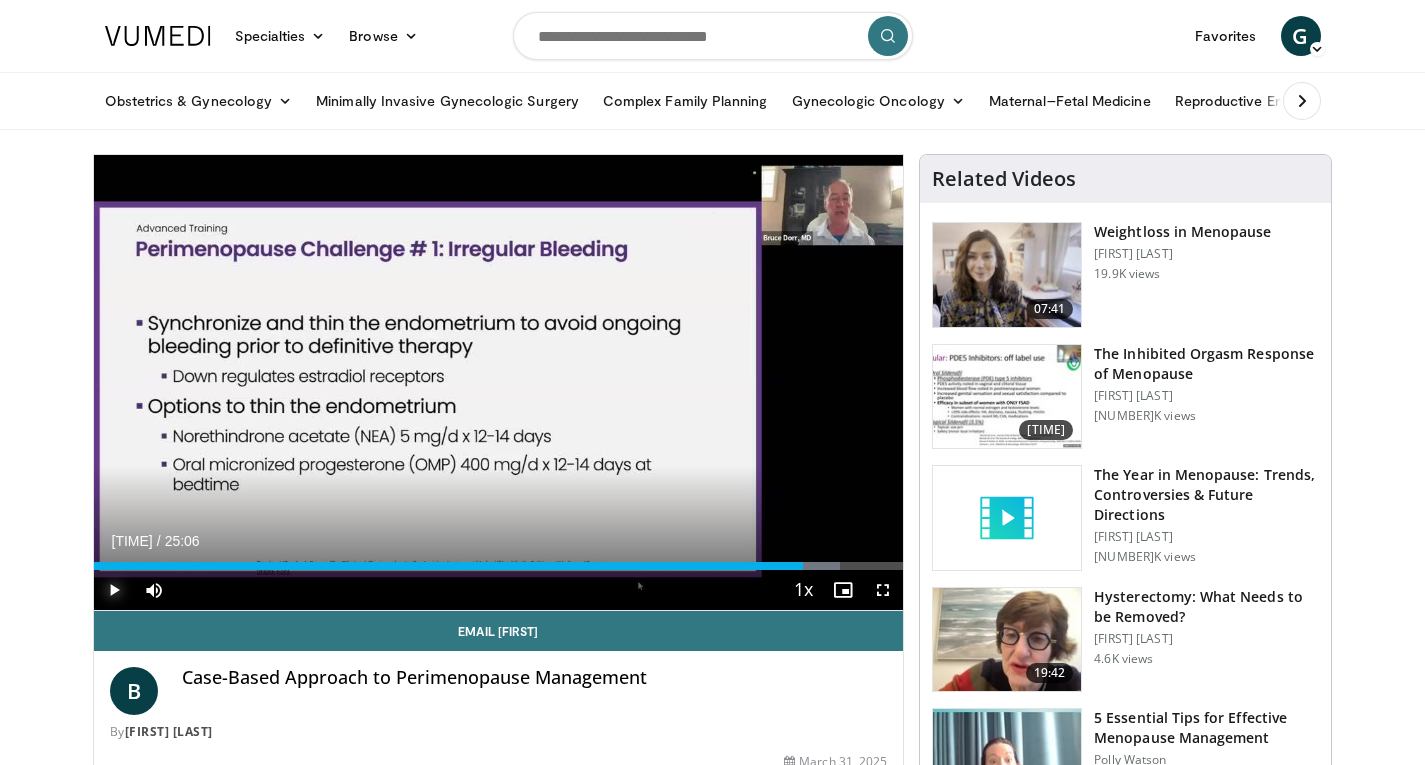 click at bounding box center (114, 590) 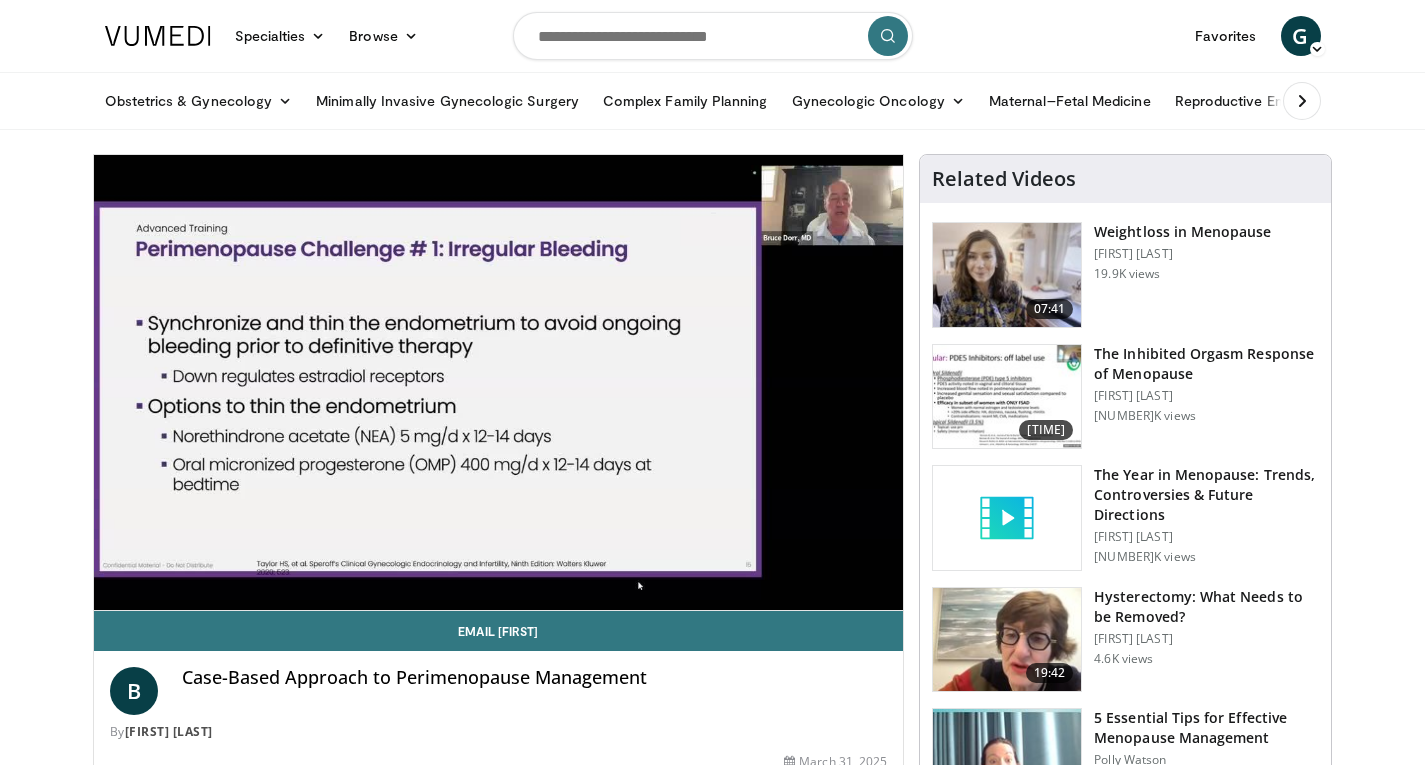 click on "10 seconds
Tap to unmute" at bounding box center (499, 382) 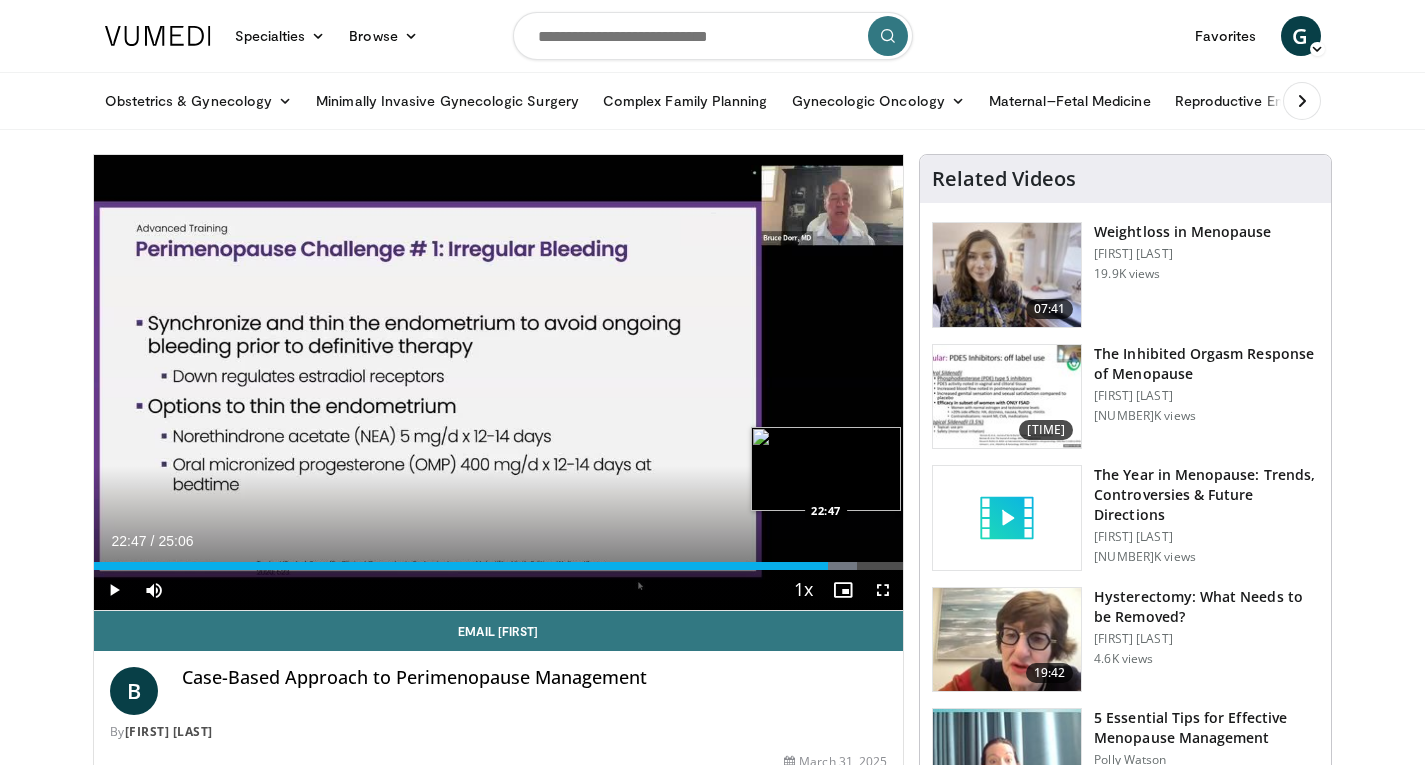 click at bounding box center [831, 566] 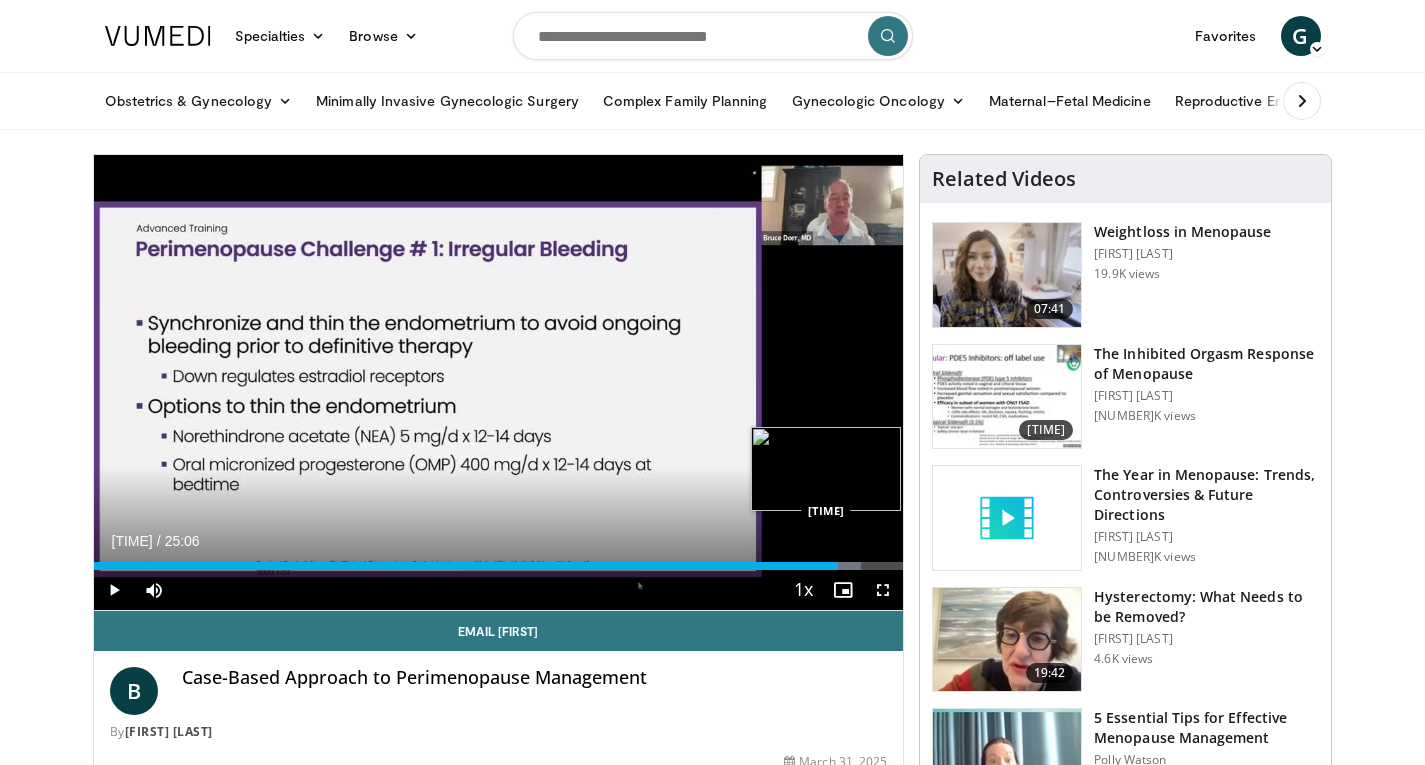 click on "Loaded :  94.80% 23:05 23:05" at bounding box center (499, 566) 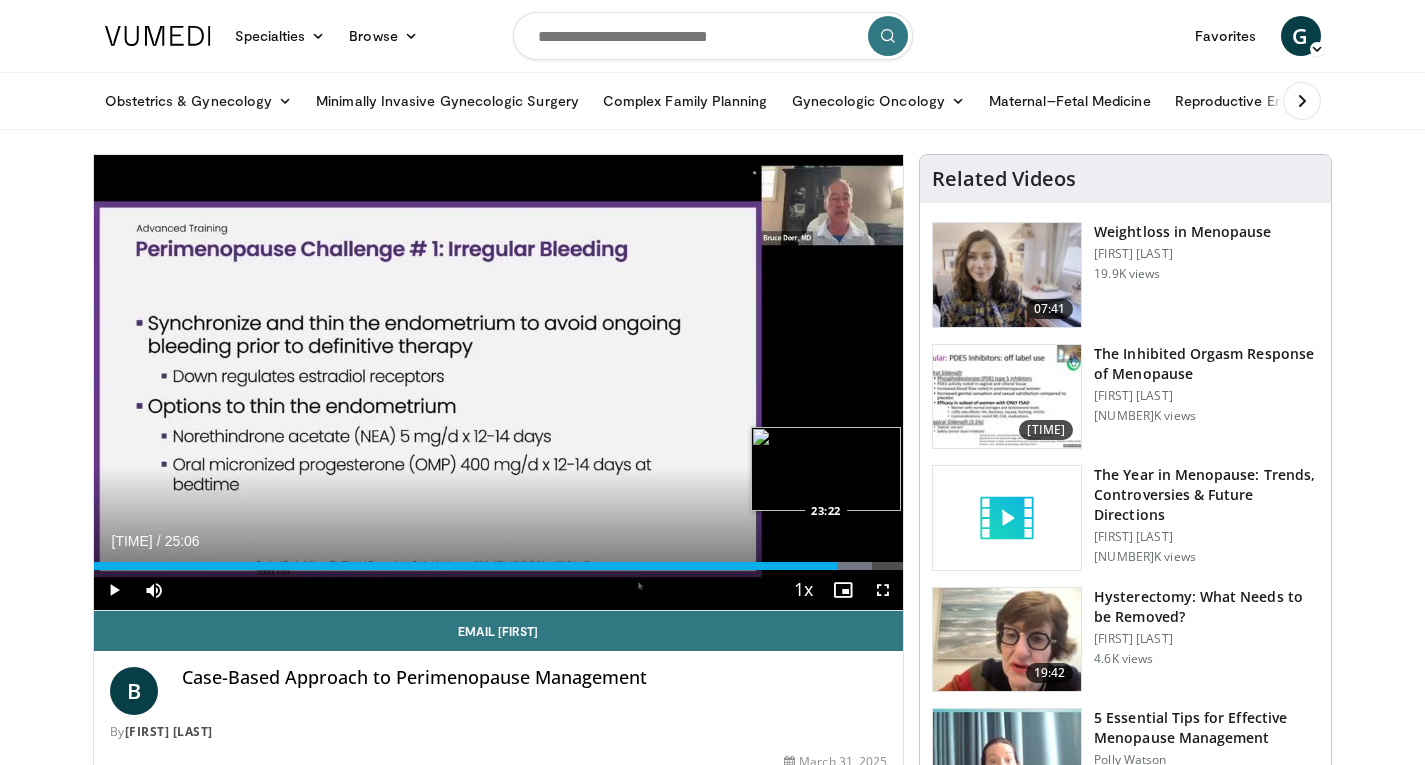 click on "Loaded :  [PERCENT] [TIME] [TIME]" at bounding box center (499, 566) 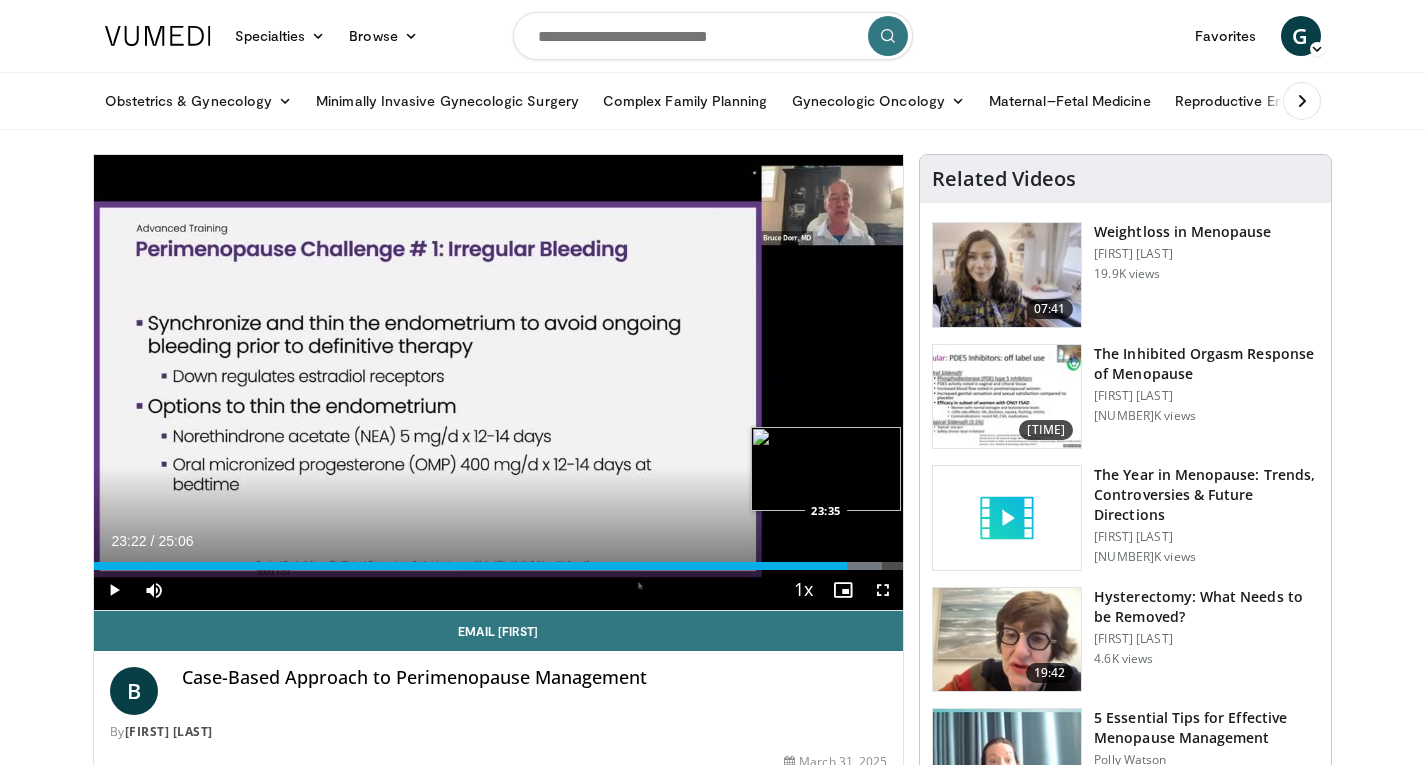 click at bounding box center (857, 566) 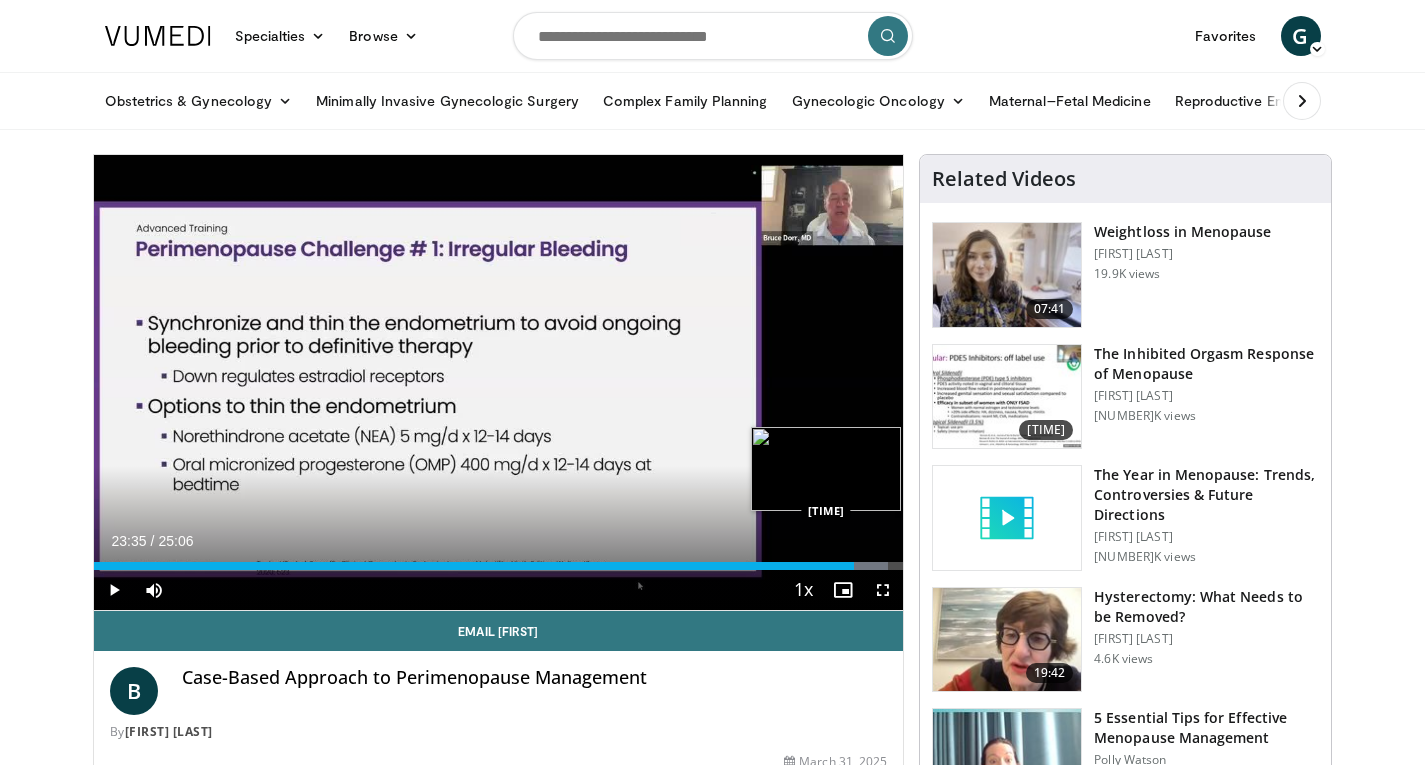 click on "Loaded :  [PERCENT] [TIME] [TIME]" at bounding box center (499, 566) 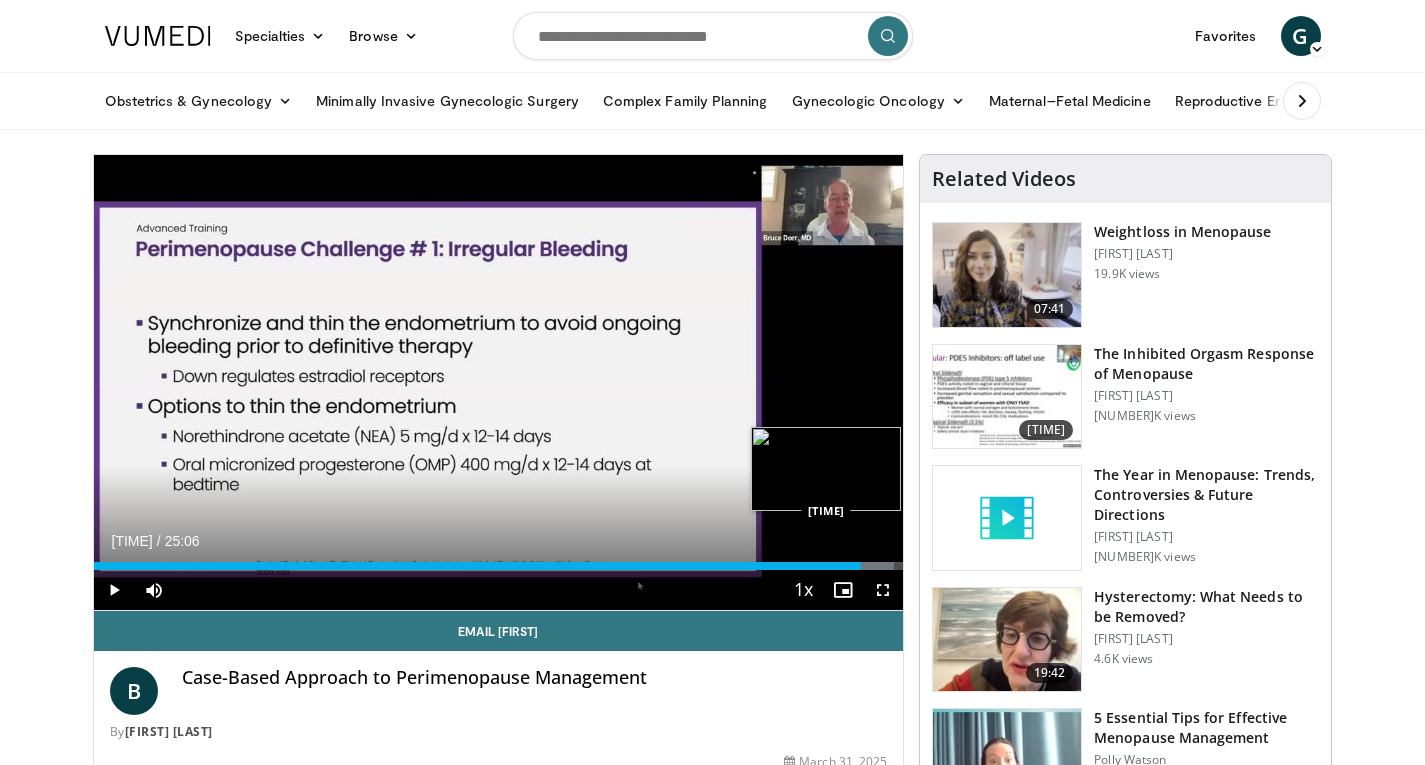 click at bounding box center (870, 566) 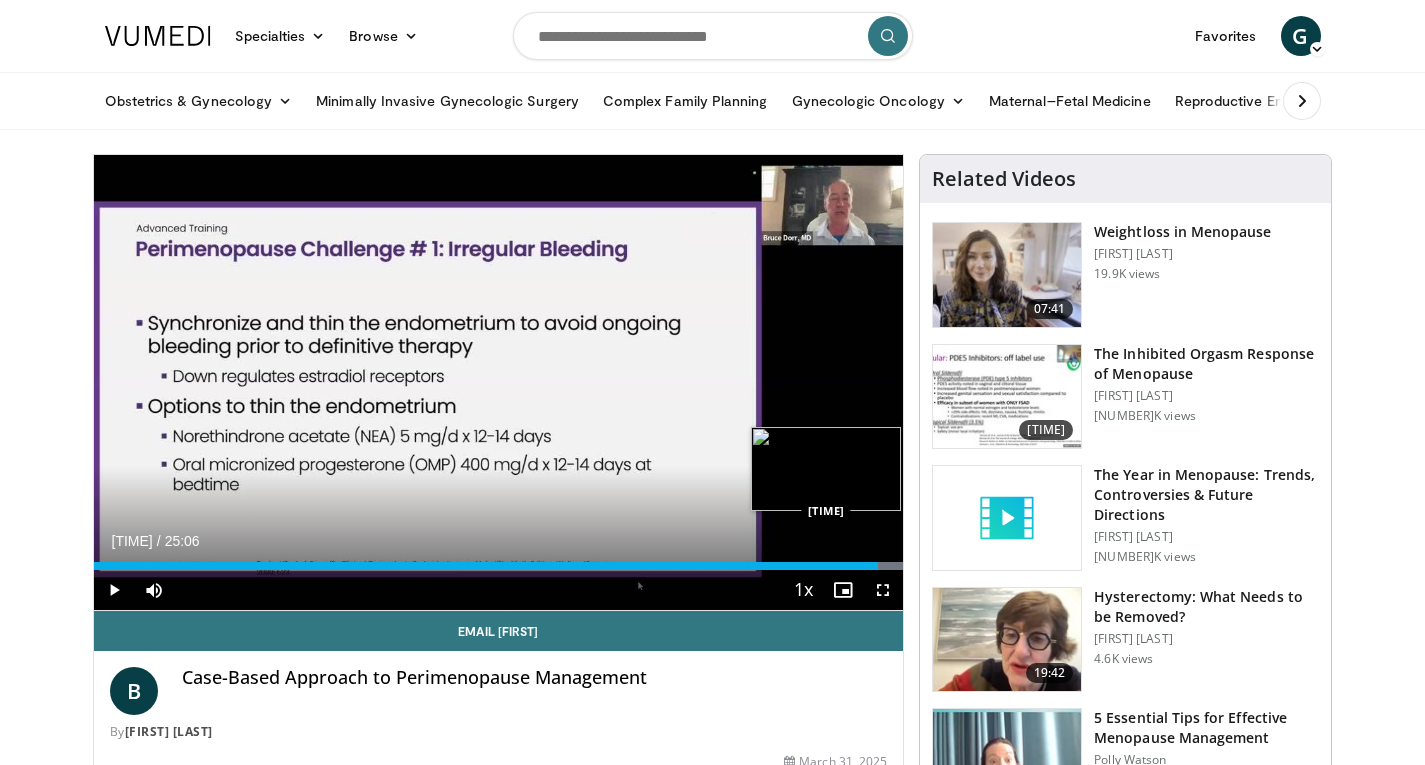 click on "Loaded :  100.00% [TIME] [TIME]" at bounding box center (499, 560) 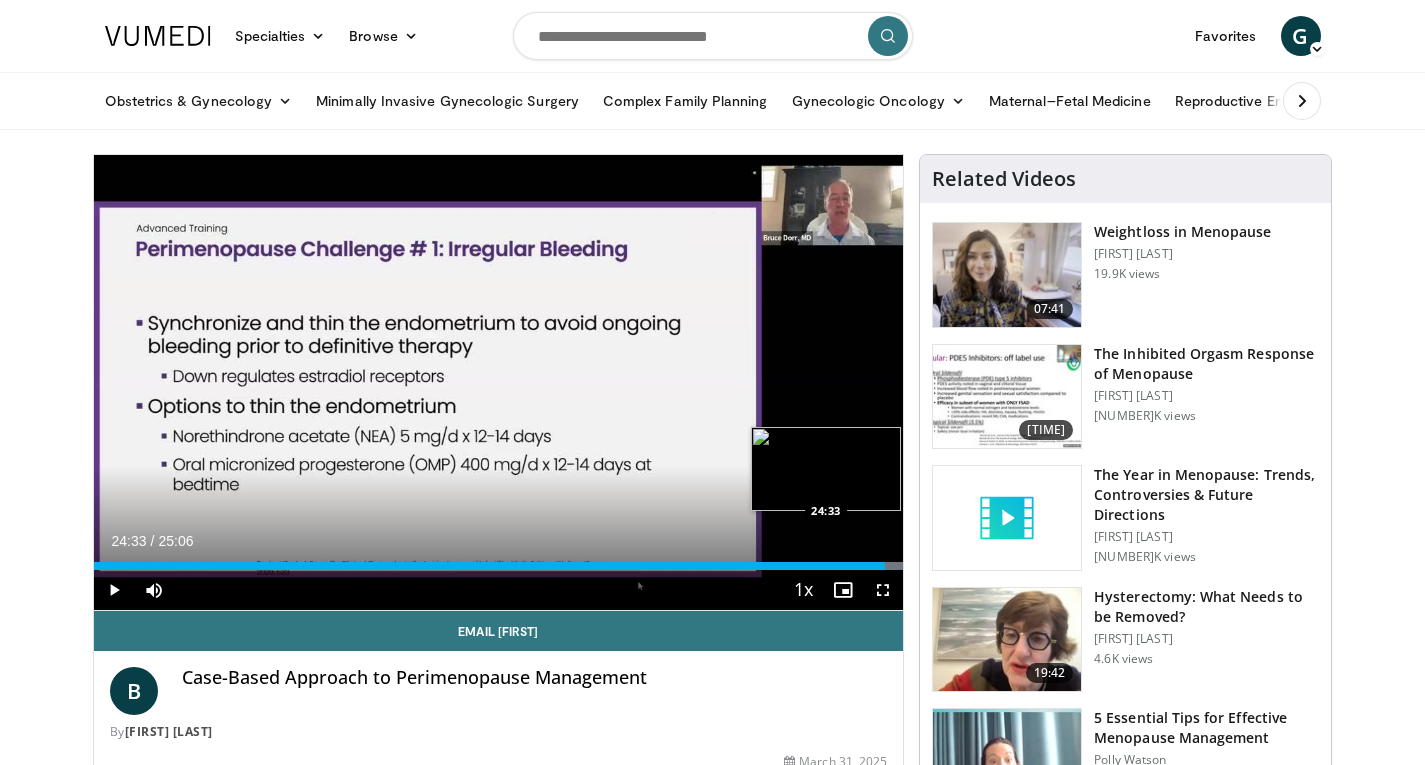 click at bounding box center (877, 566) 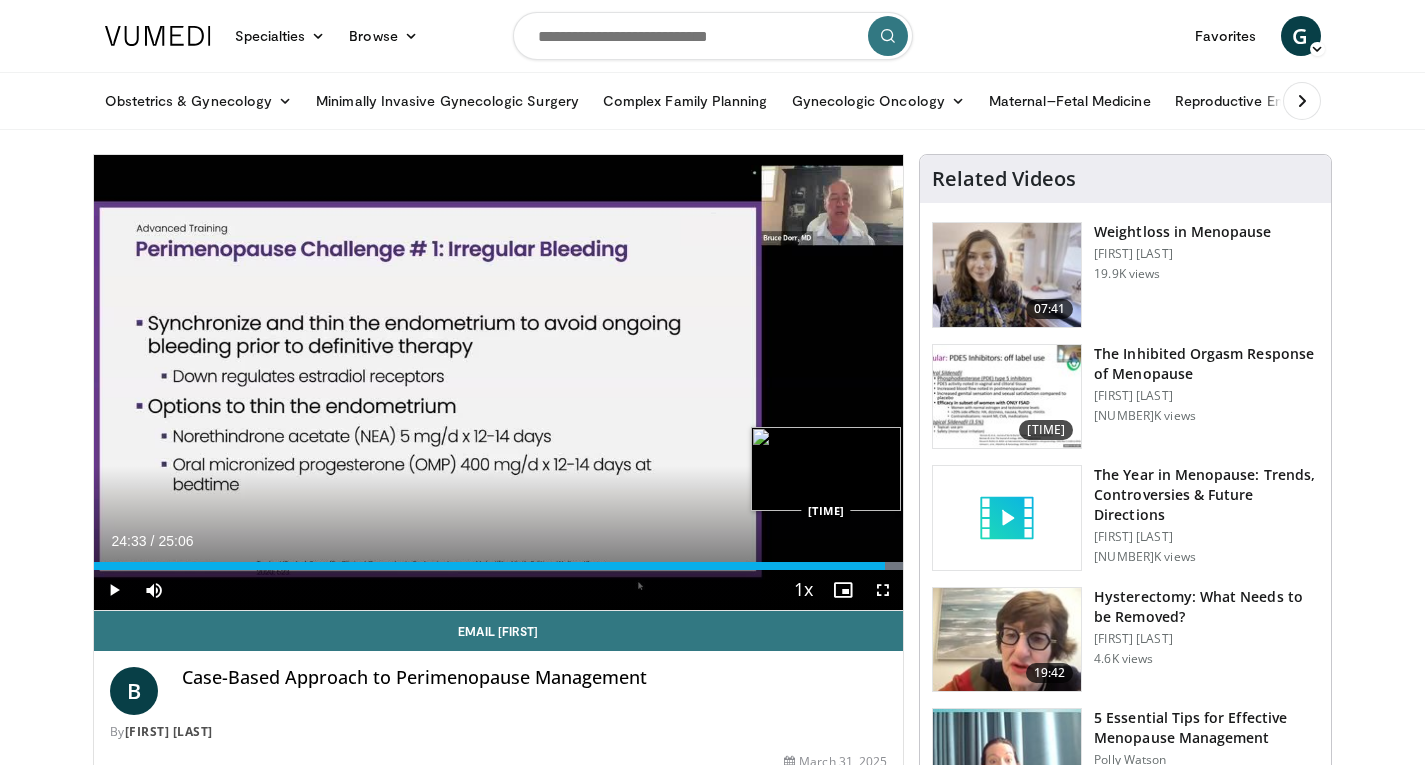 click on "Loaded :  [PERCENT] [TIME] [TIME]" at bounding box center (499, 566) 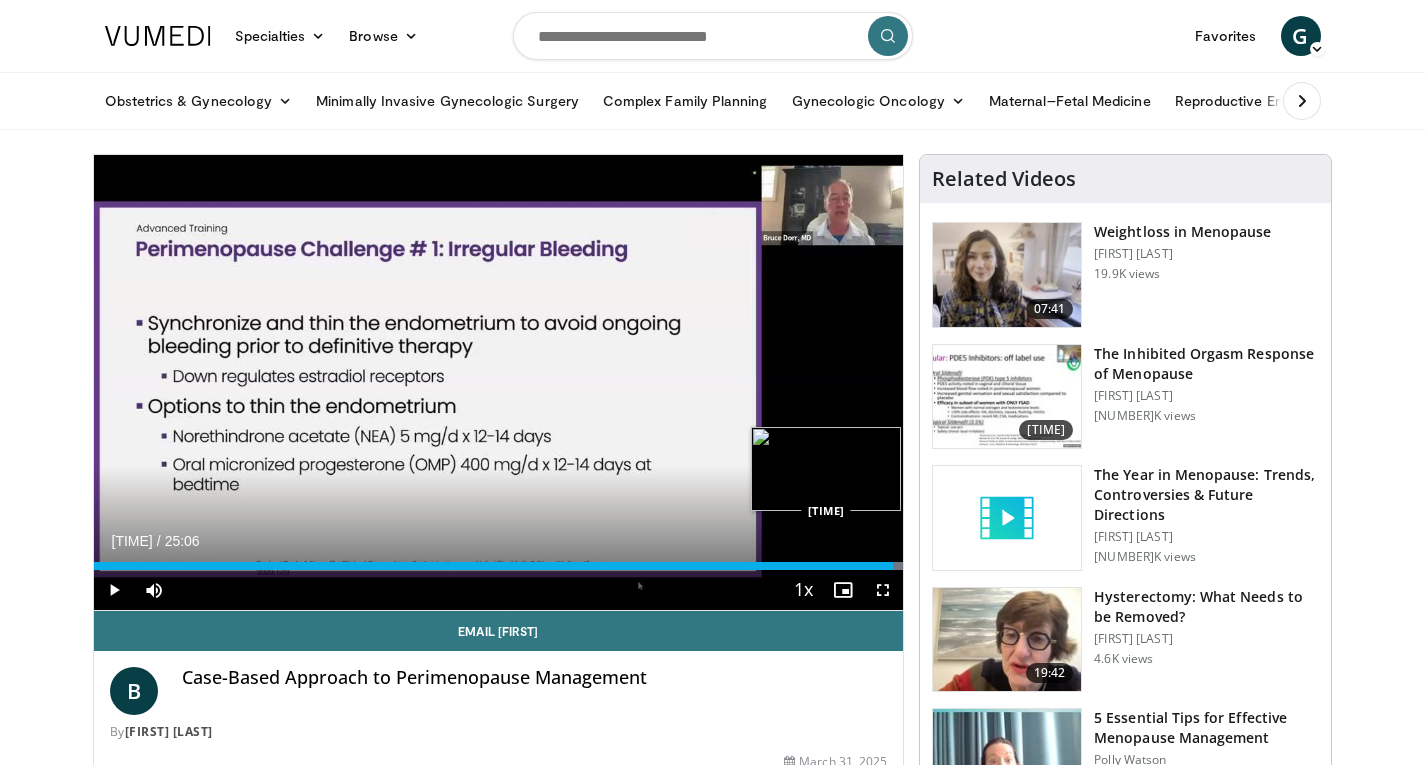 click at bounding box center [877, 566] 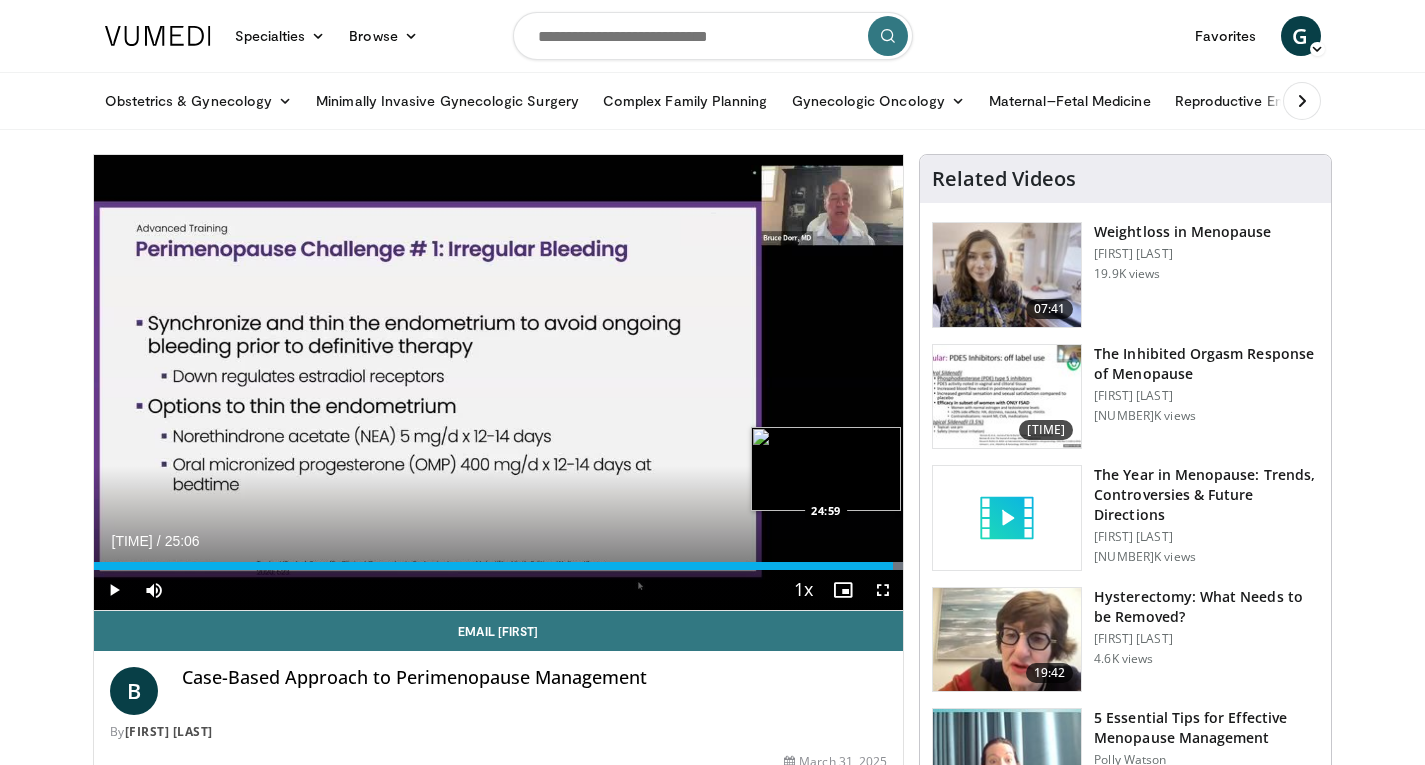 click on "Loaded :  [PERCENT] [TIME] [TIME]" at bounding box center [499, 566] 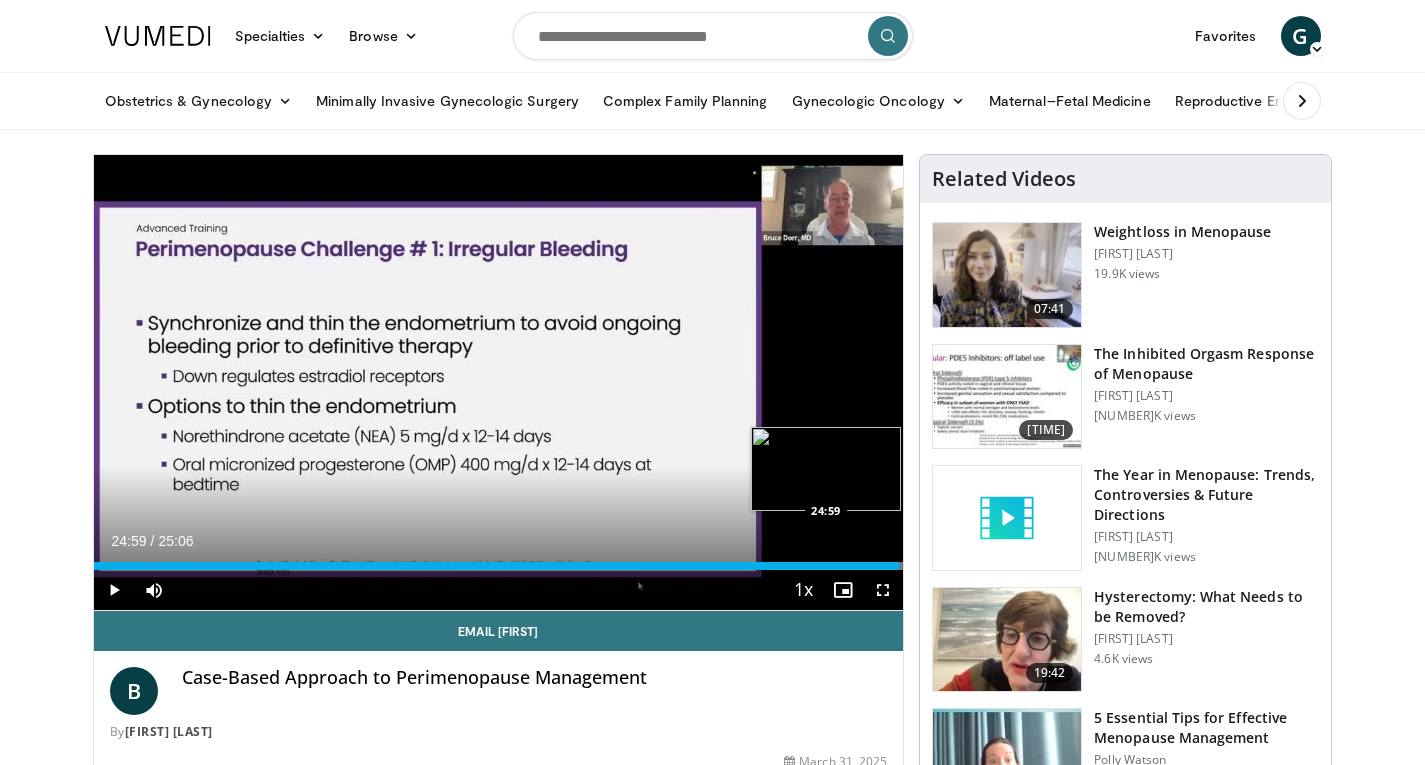 click on "24:59" at bounding box center (497, 566) 